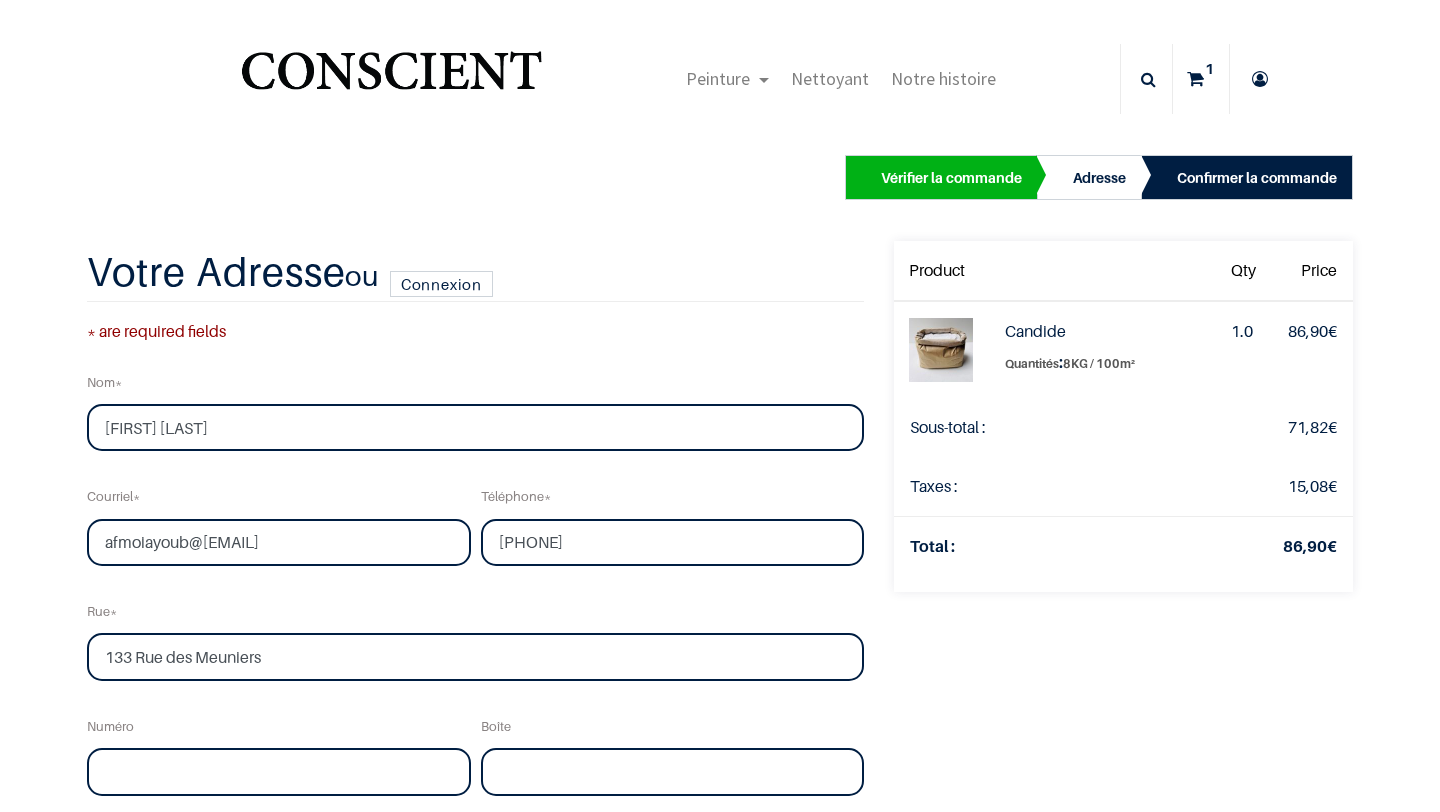 scroll, scrollTop: 0, scrollLeft: 0, axis: both 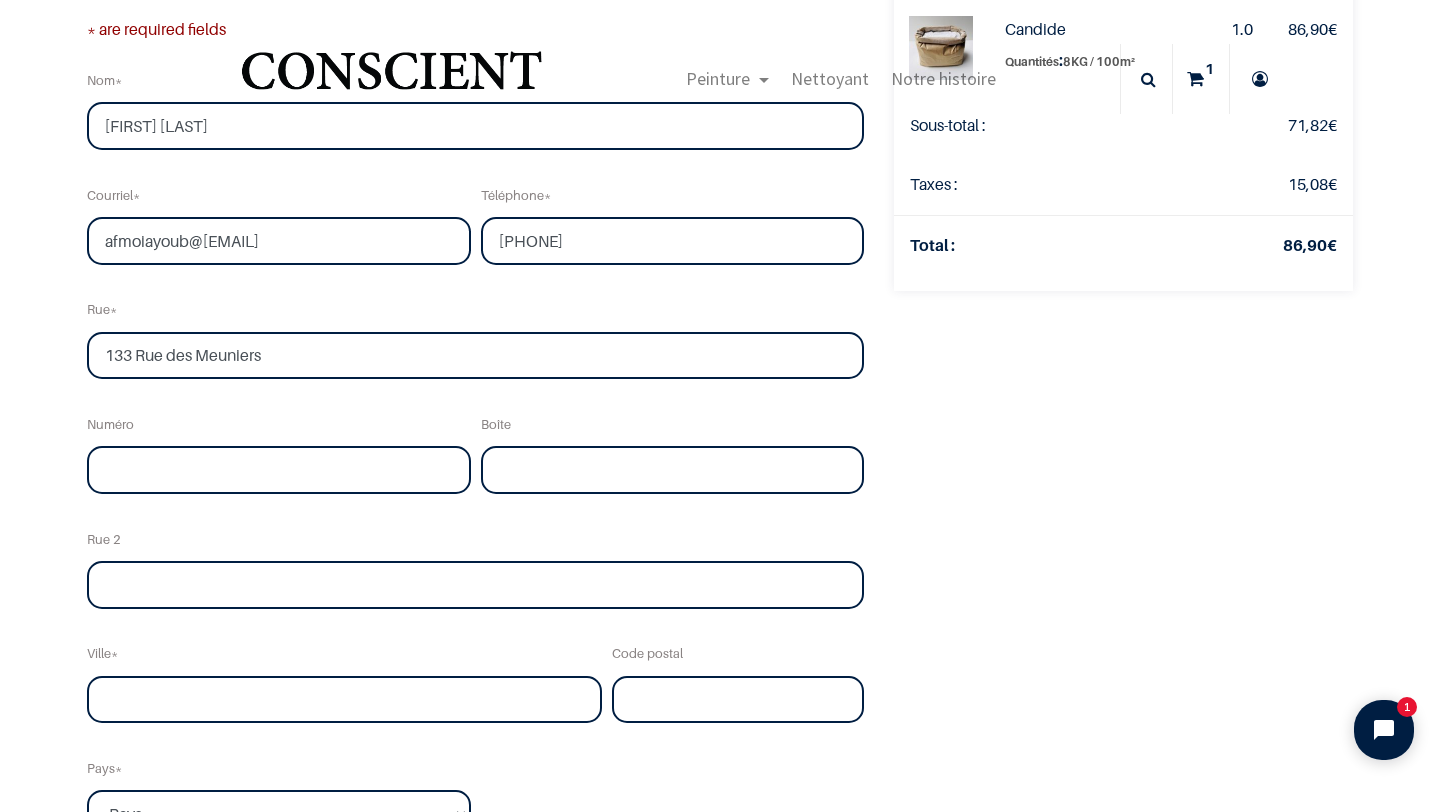 click on "133 Rue des Meuniers" at bounding box center [475, 356] 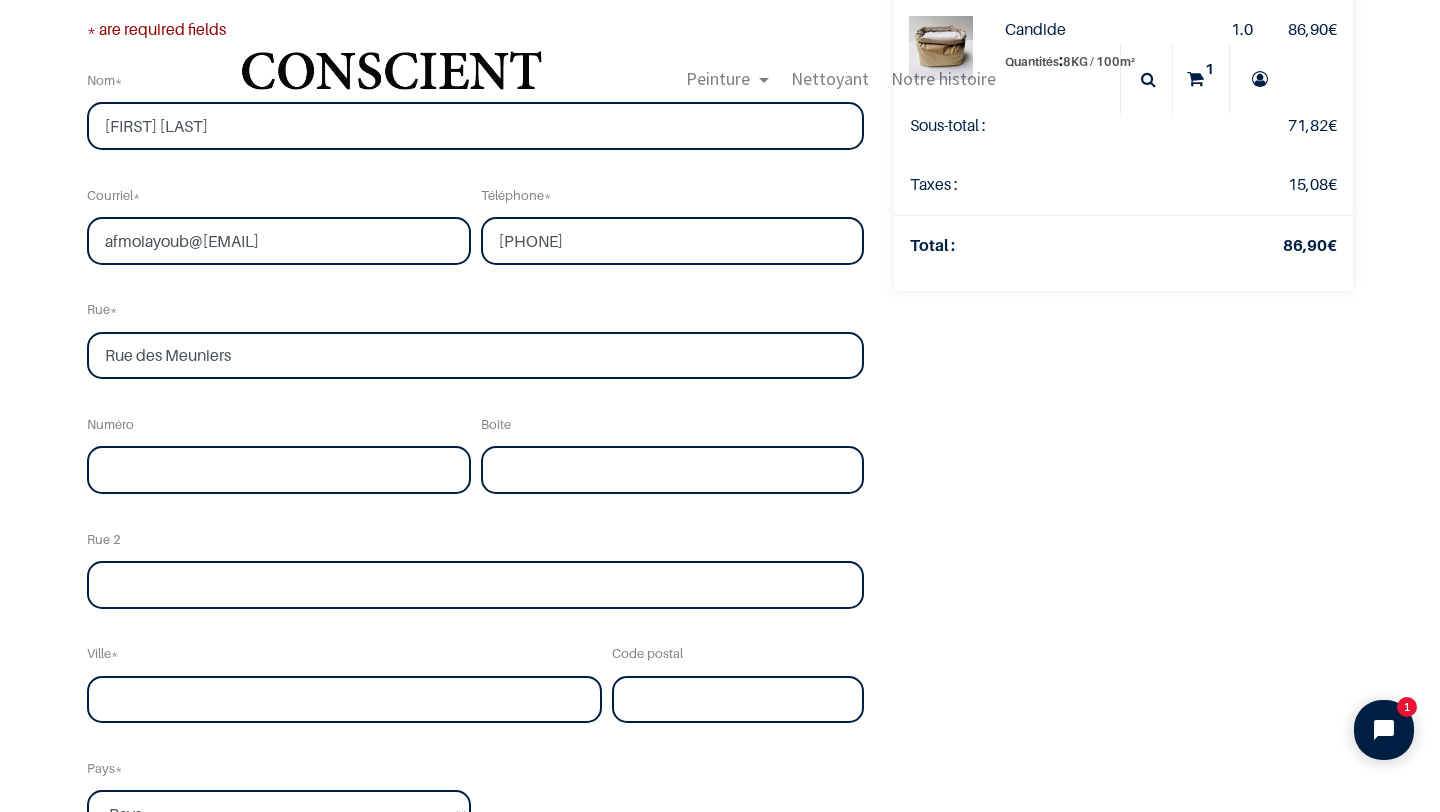 type on "Rue des Meuniers" 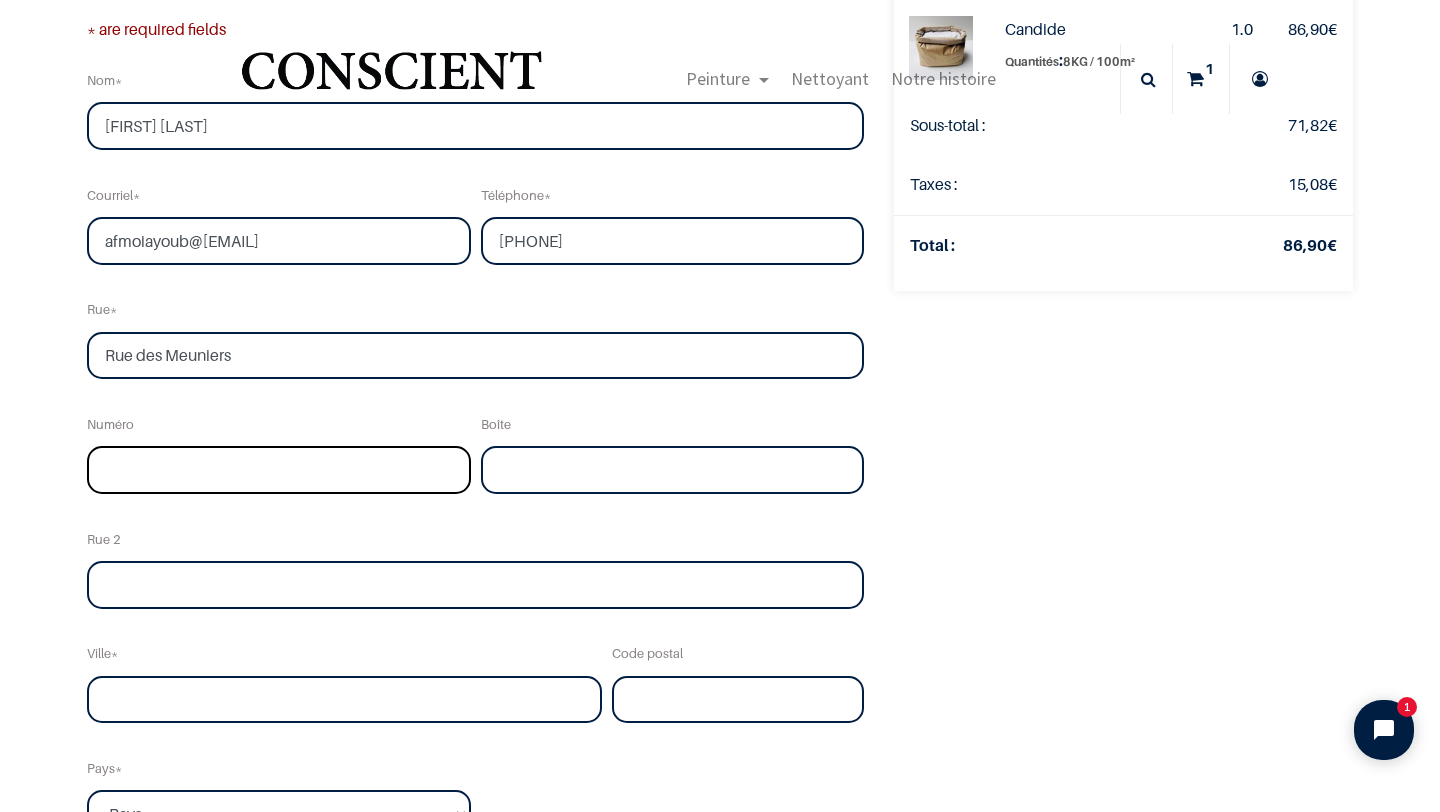 click at bounding box center [279, 470] 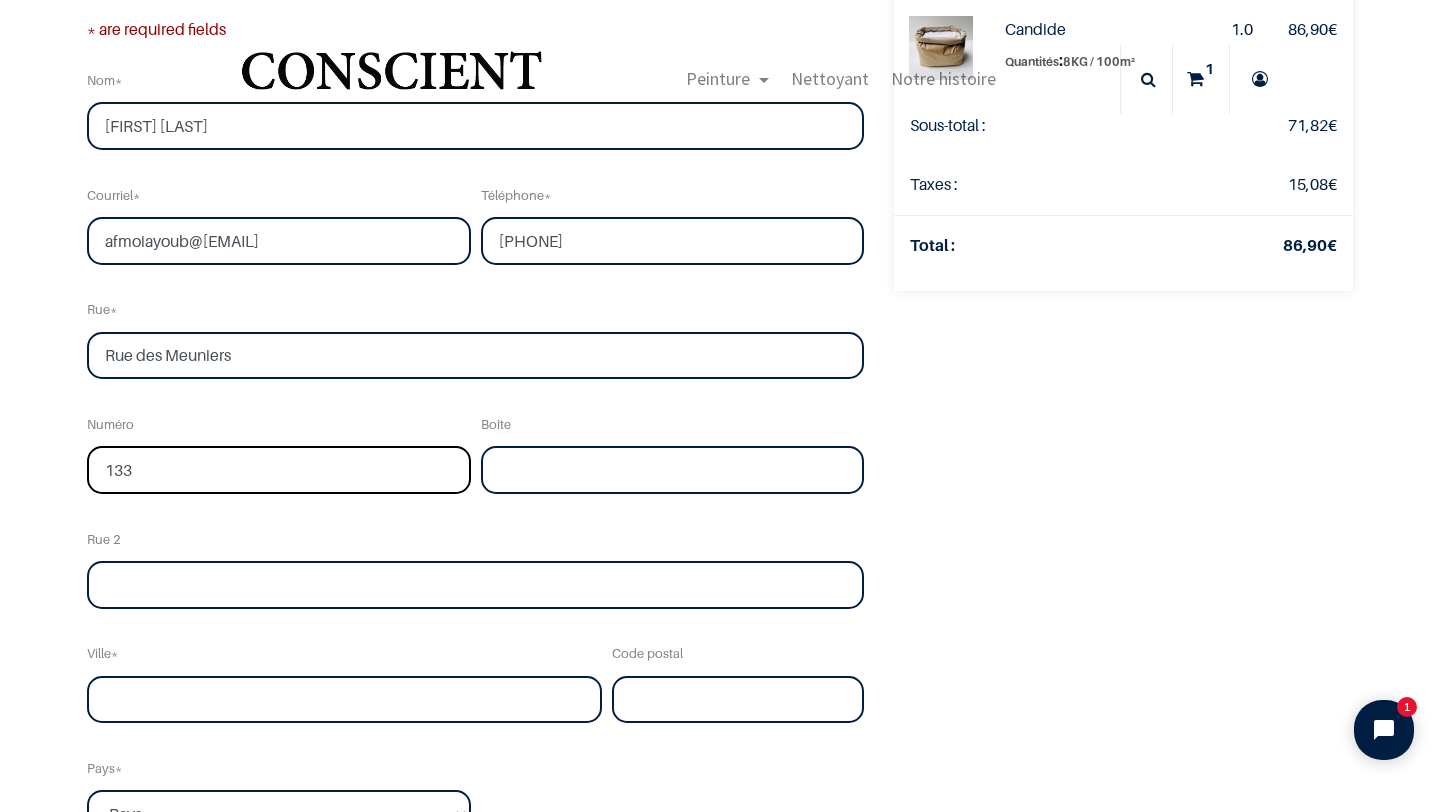 scroll, scrollTop: 282, scrollLeft: 0, axis: vertical 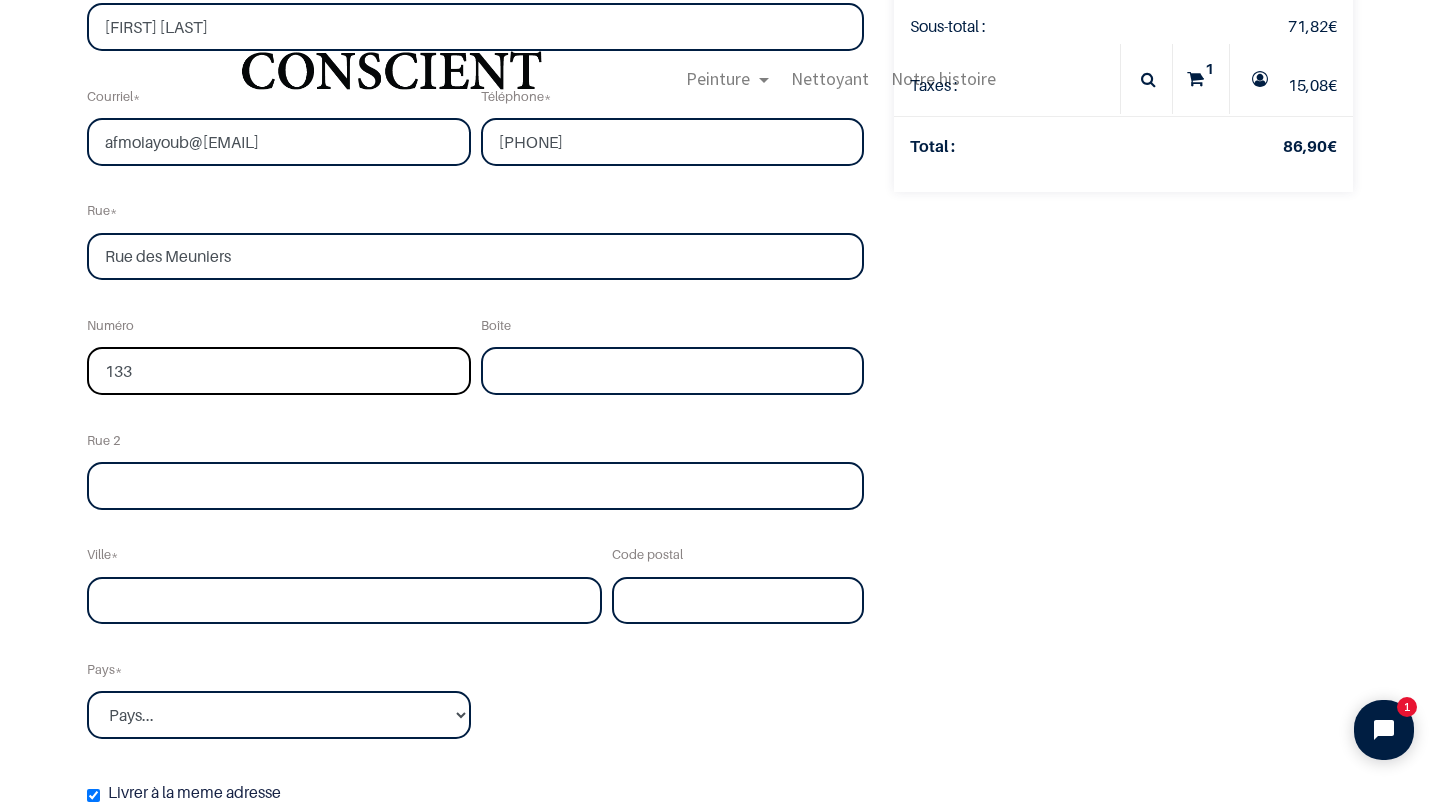 type on "133" 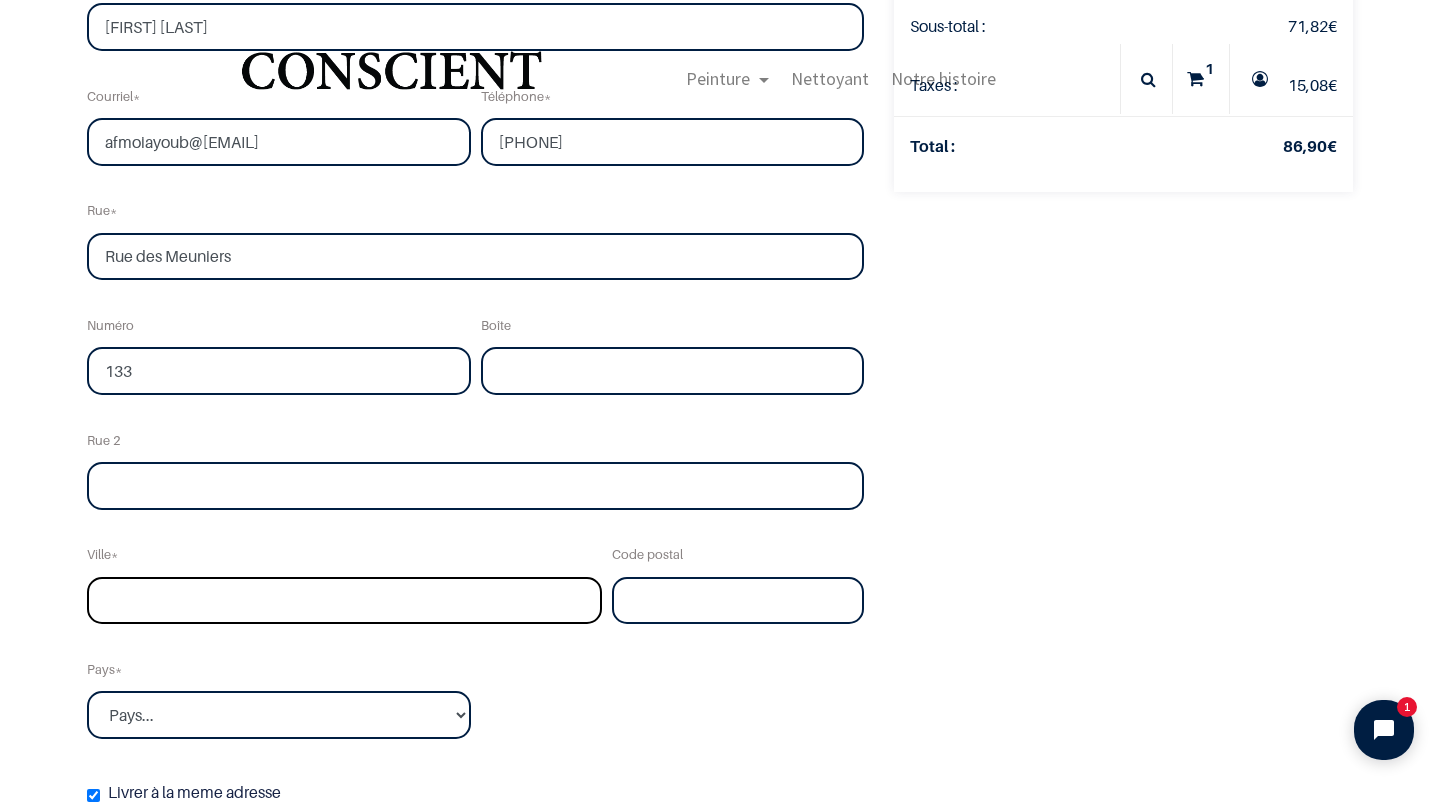 click at bounding box center [344, 601] 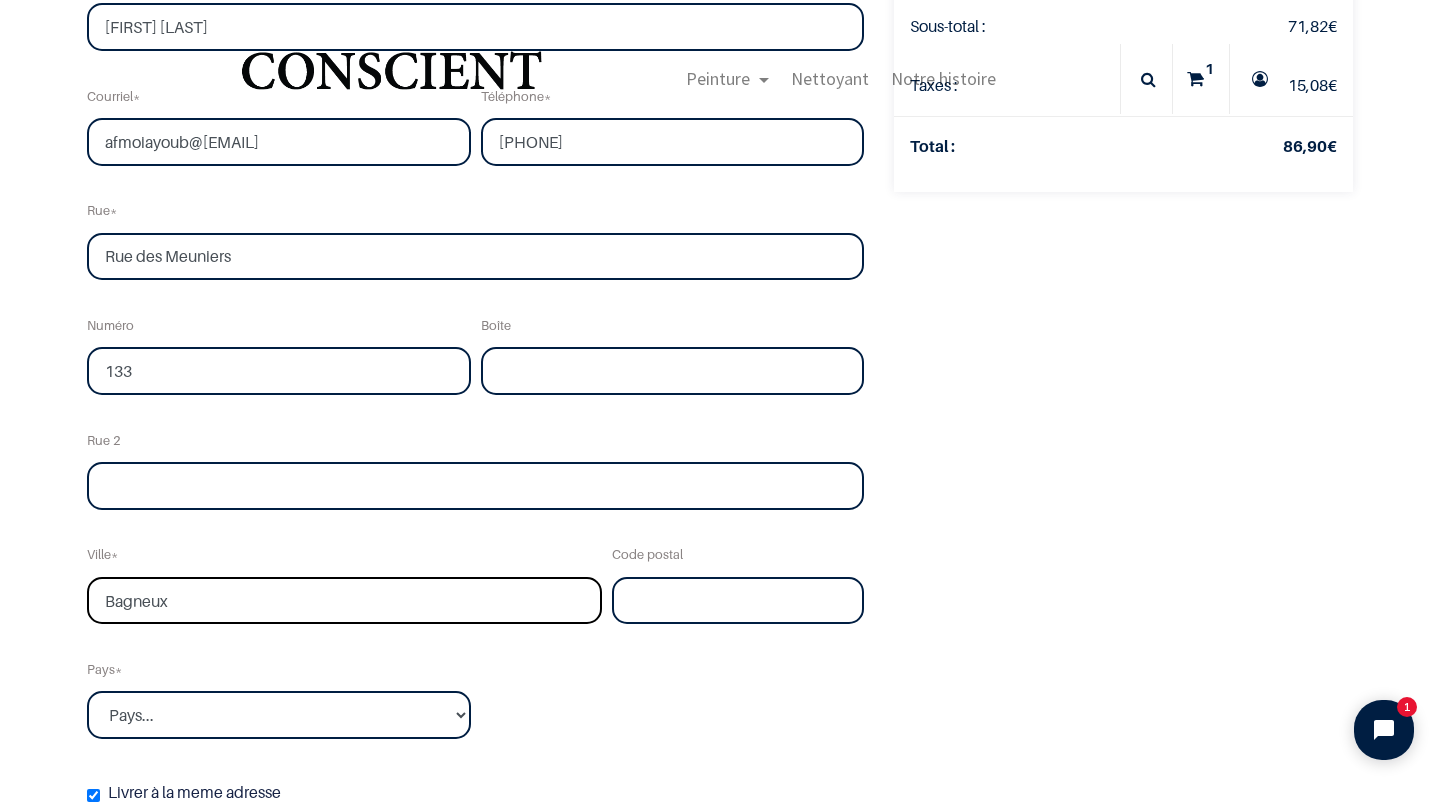 type on "Bagneux" 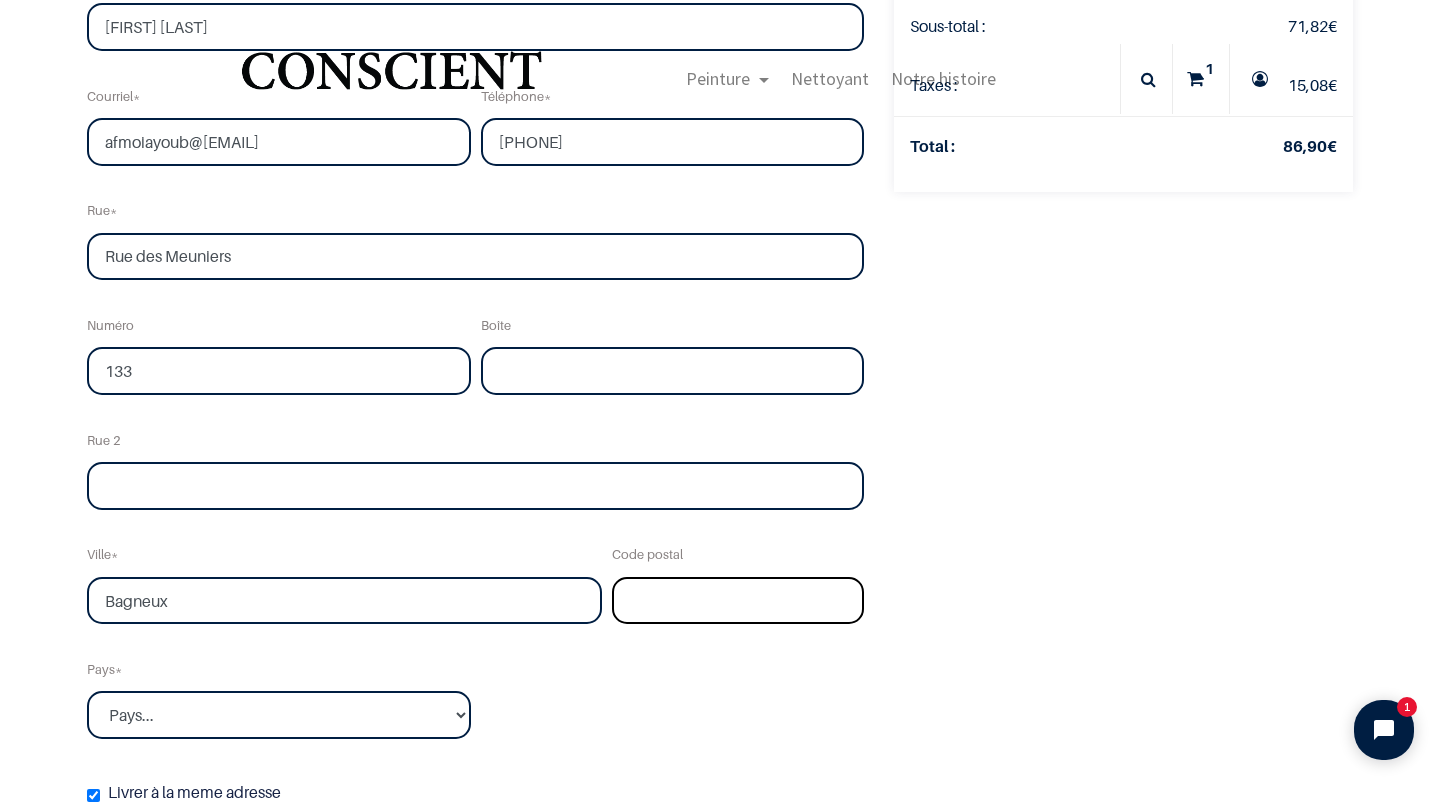 click at bounding box center [738, 601] 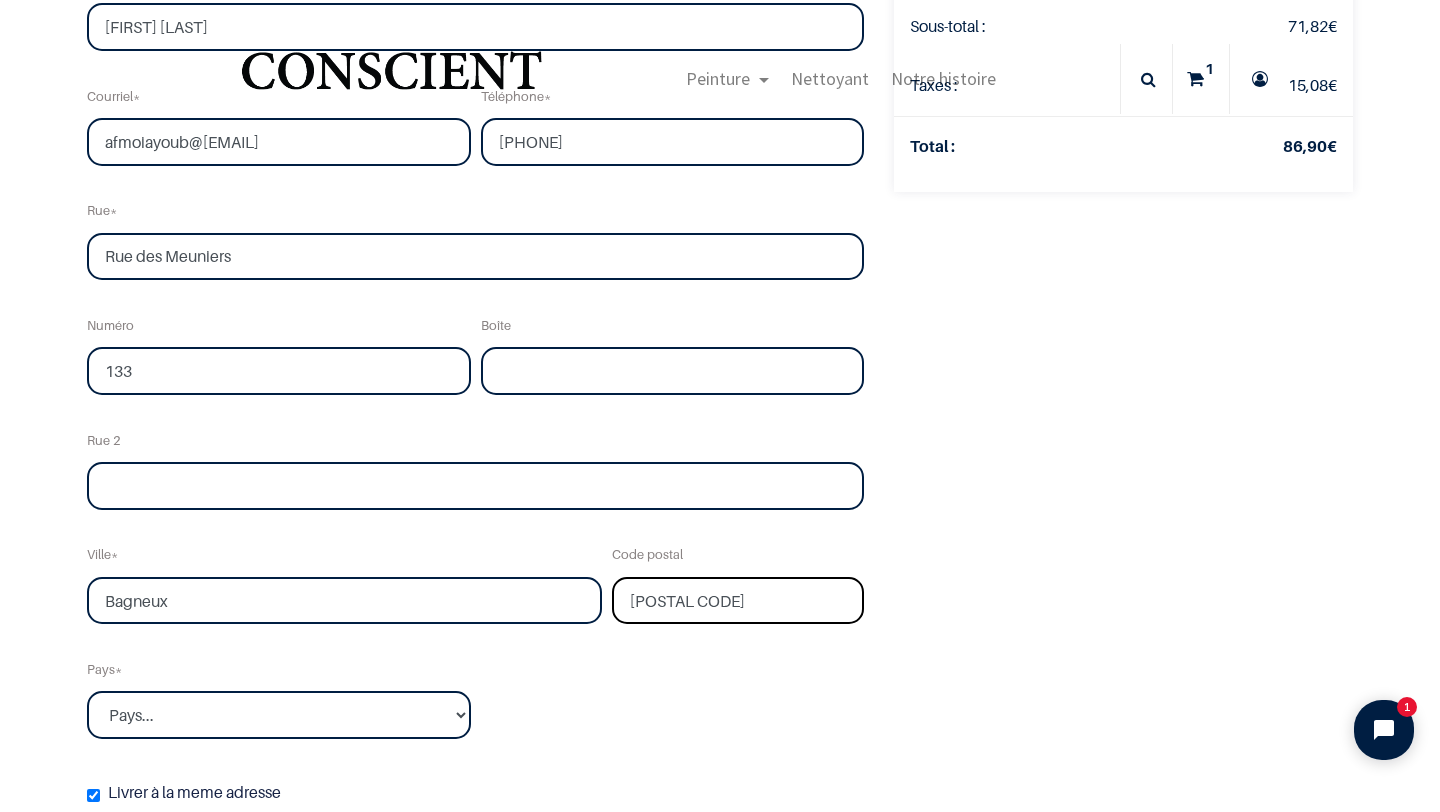 scroll, scrollTop: 424, scrollLeft: 0, axis: vertical 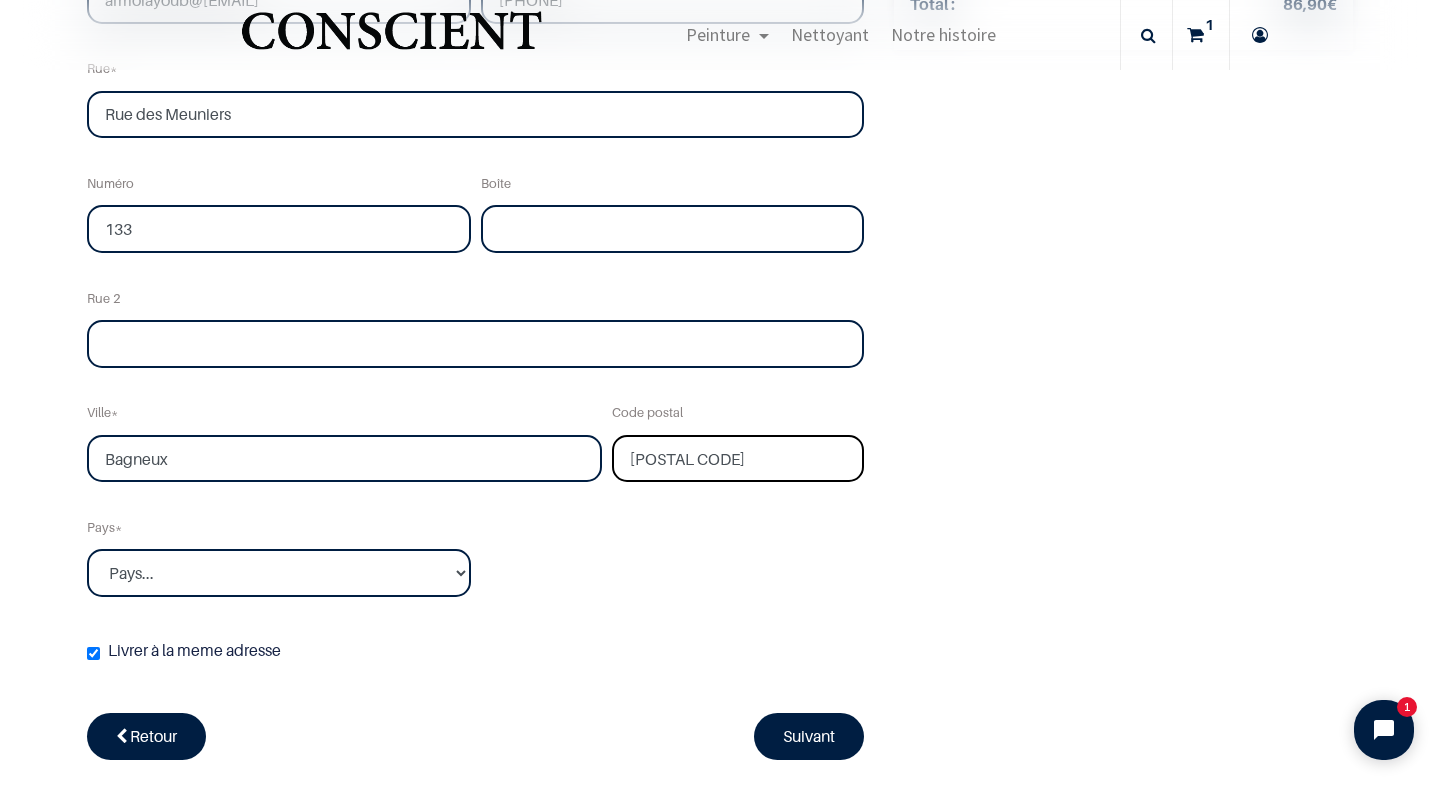 type on "92220" 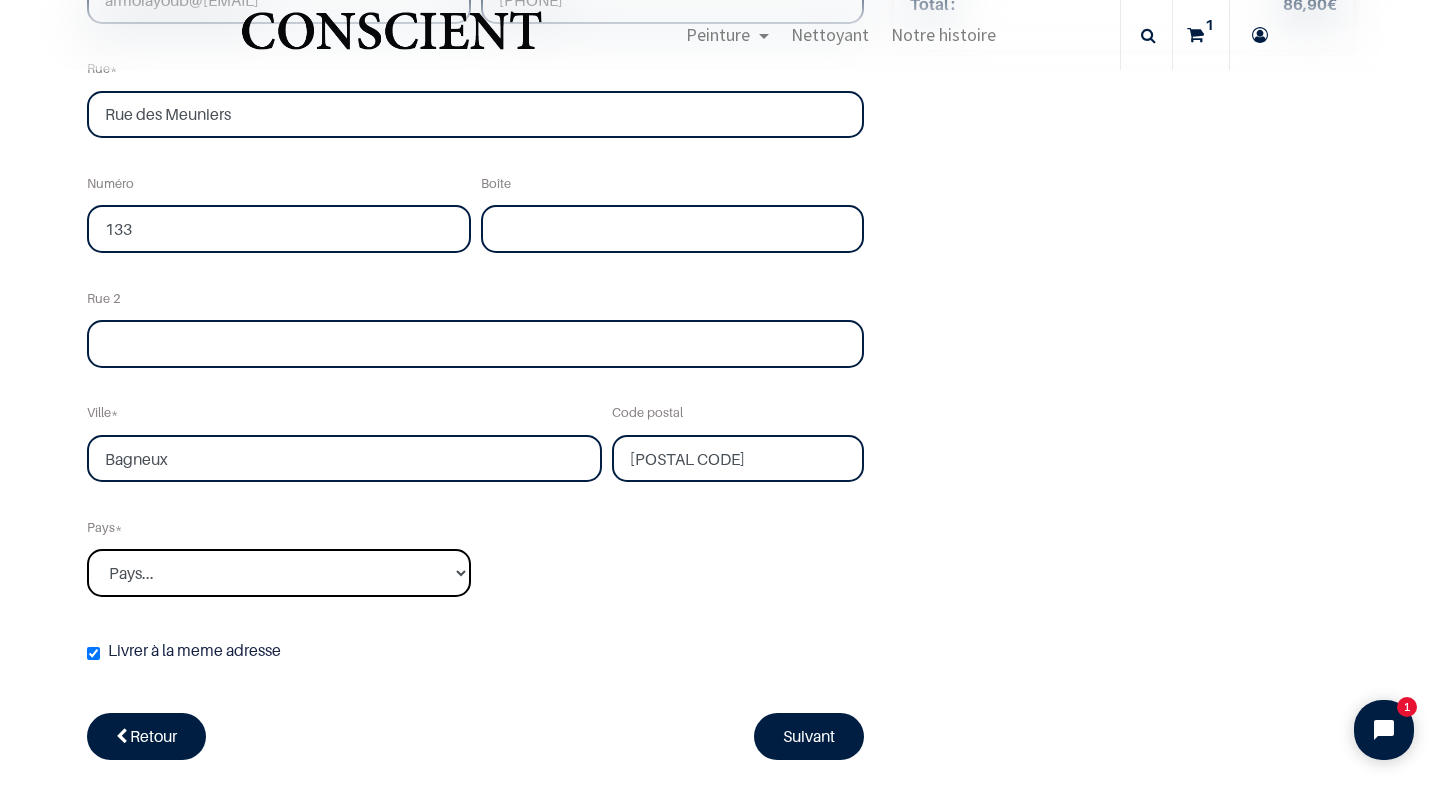 click on "Pays...
Afghanistan
Afrique du sud
Albanie
Algérie" at bounding box center [279, 573] 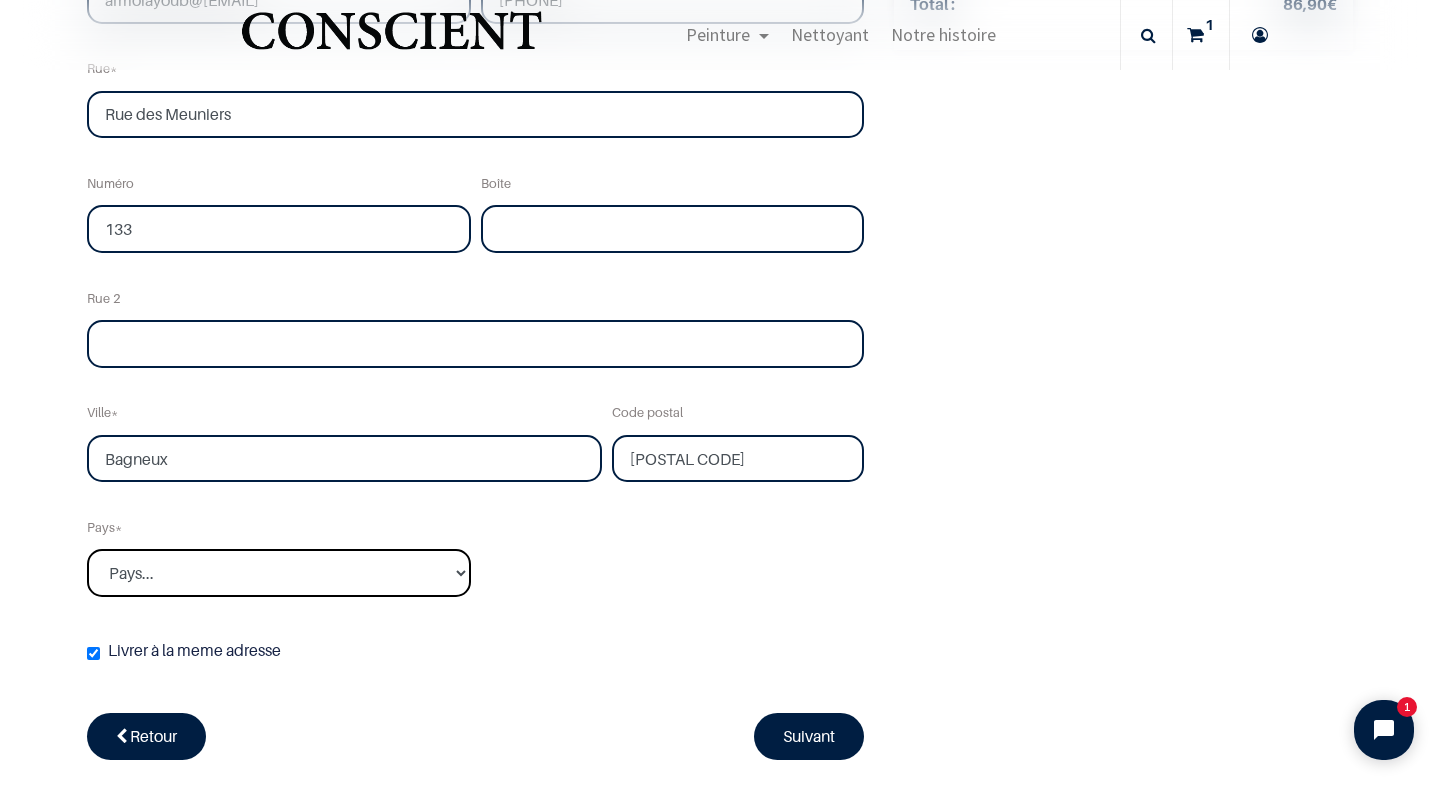 select on "75" 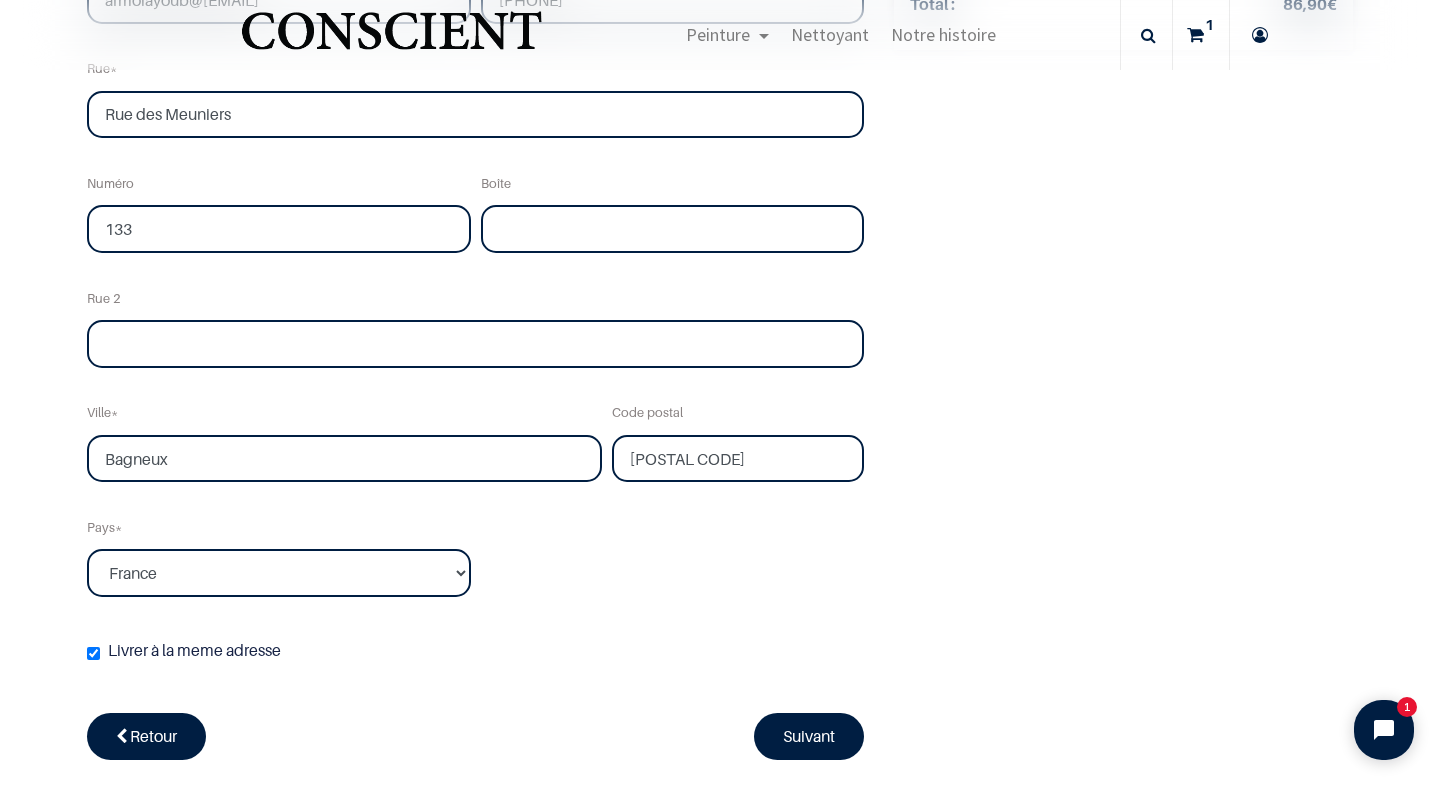 click on "Nom
Ayoub Filali
Courriel
afmoiayoub@gmail.com
Téléphone
0033760291860
Rue
Rue des Meuniers
Numéro 133" at bounding box center (475, 253) 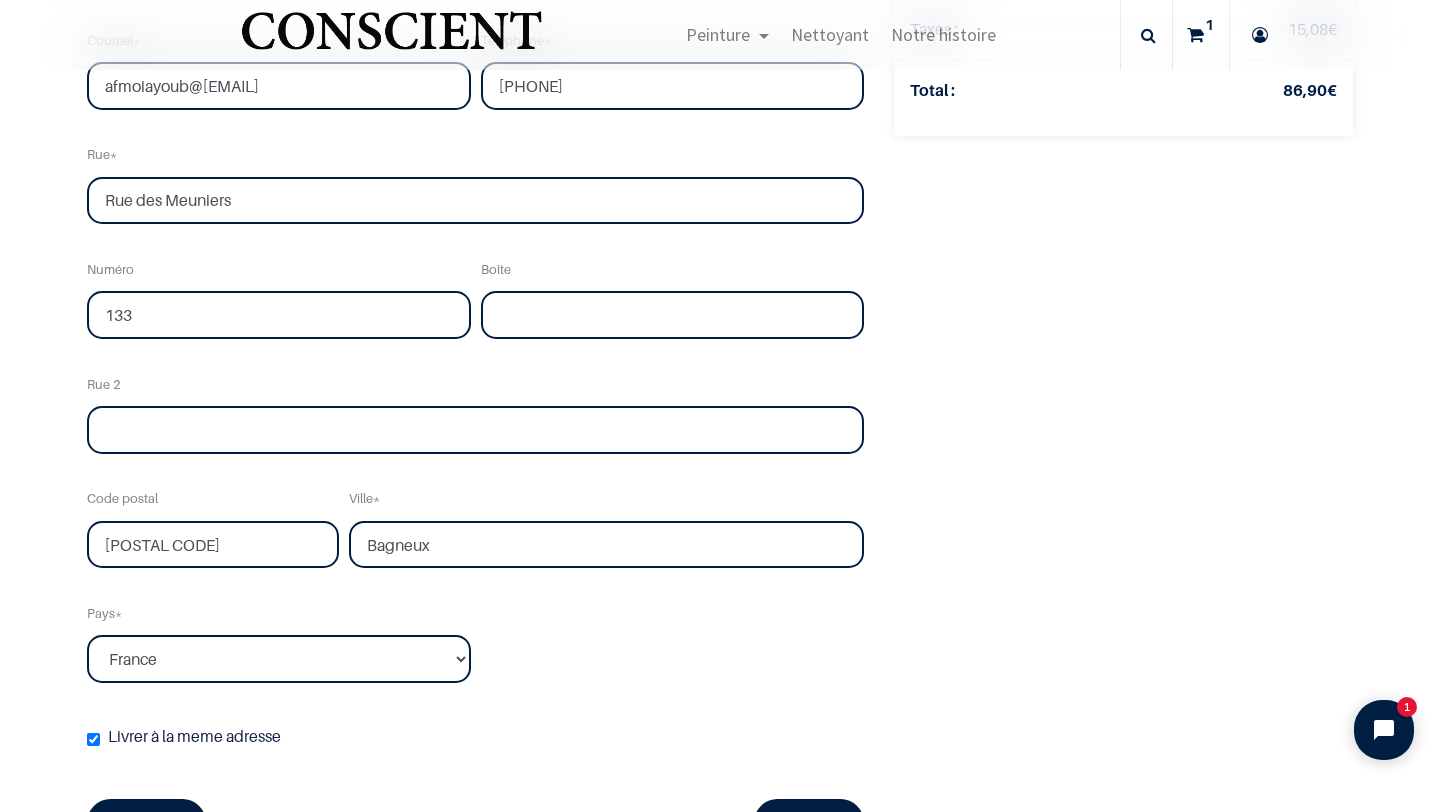 scroll, scrollTop: 642, scrollLeft: 0, axis: vertical 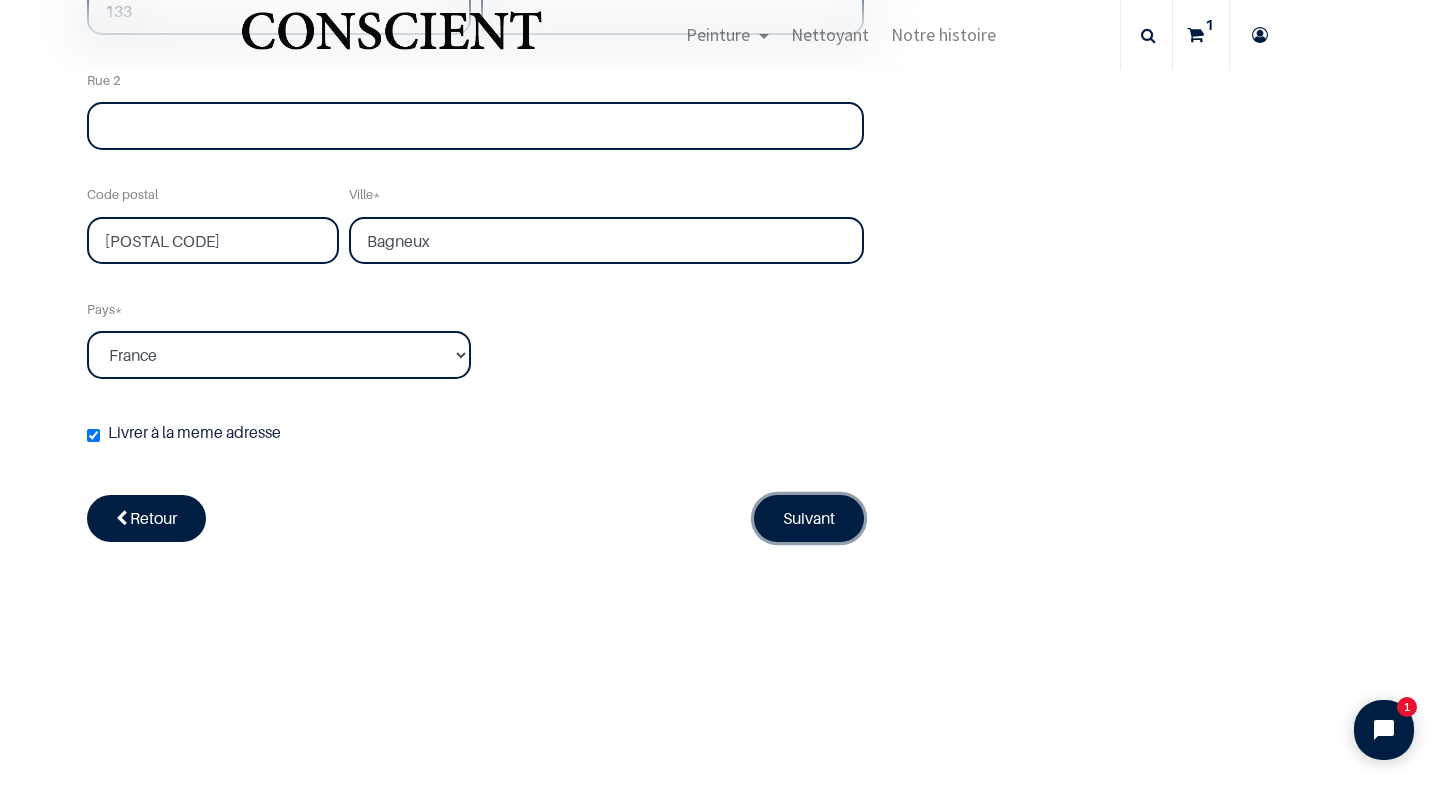 click on "Suivant" at bounding box center (809, 518) 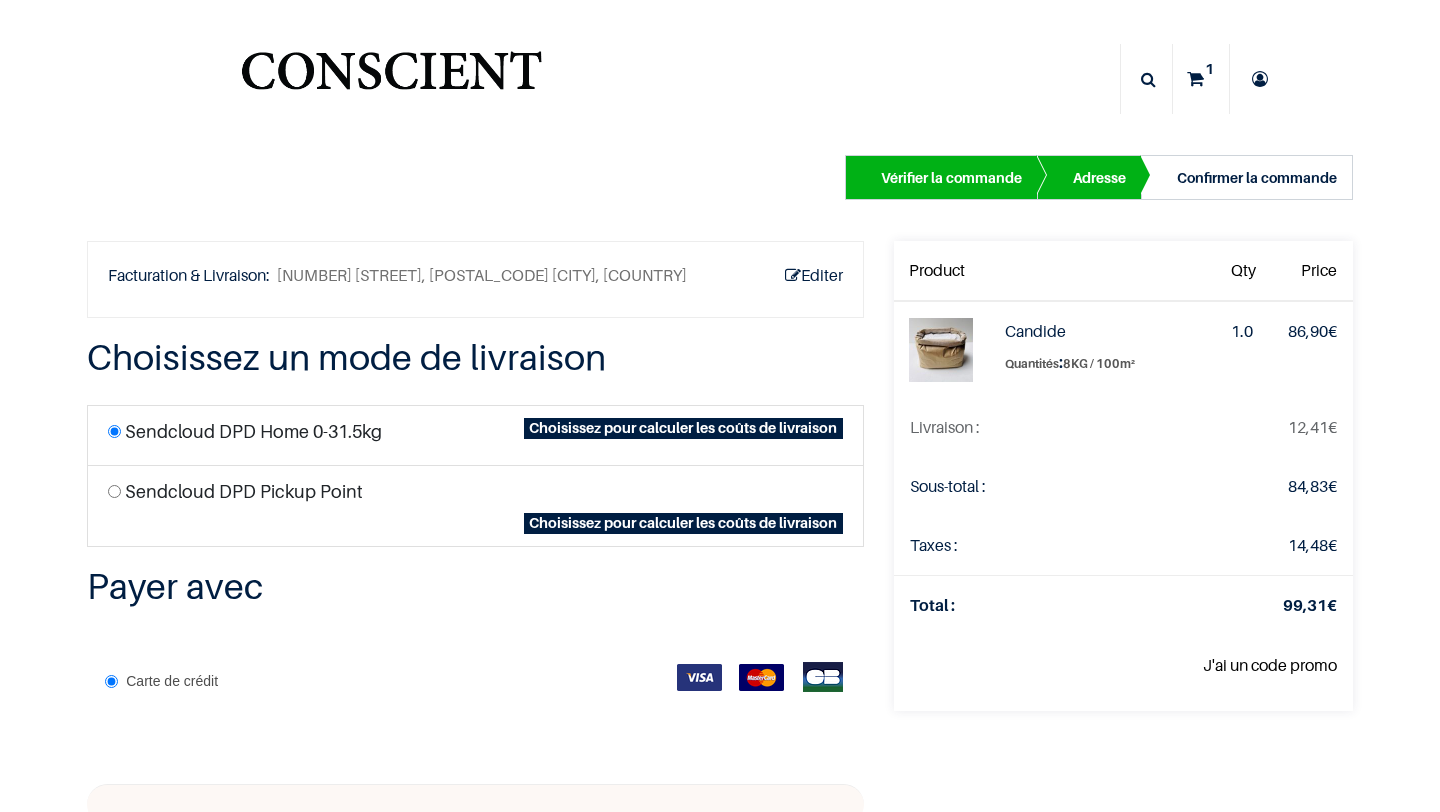 scroll, scrollTop: 0, scrollLeft: 0, axis: both 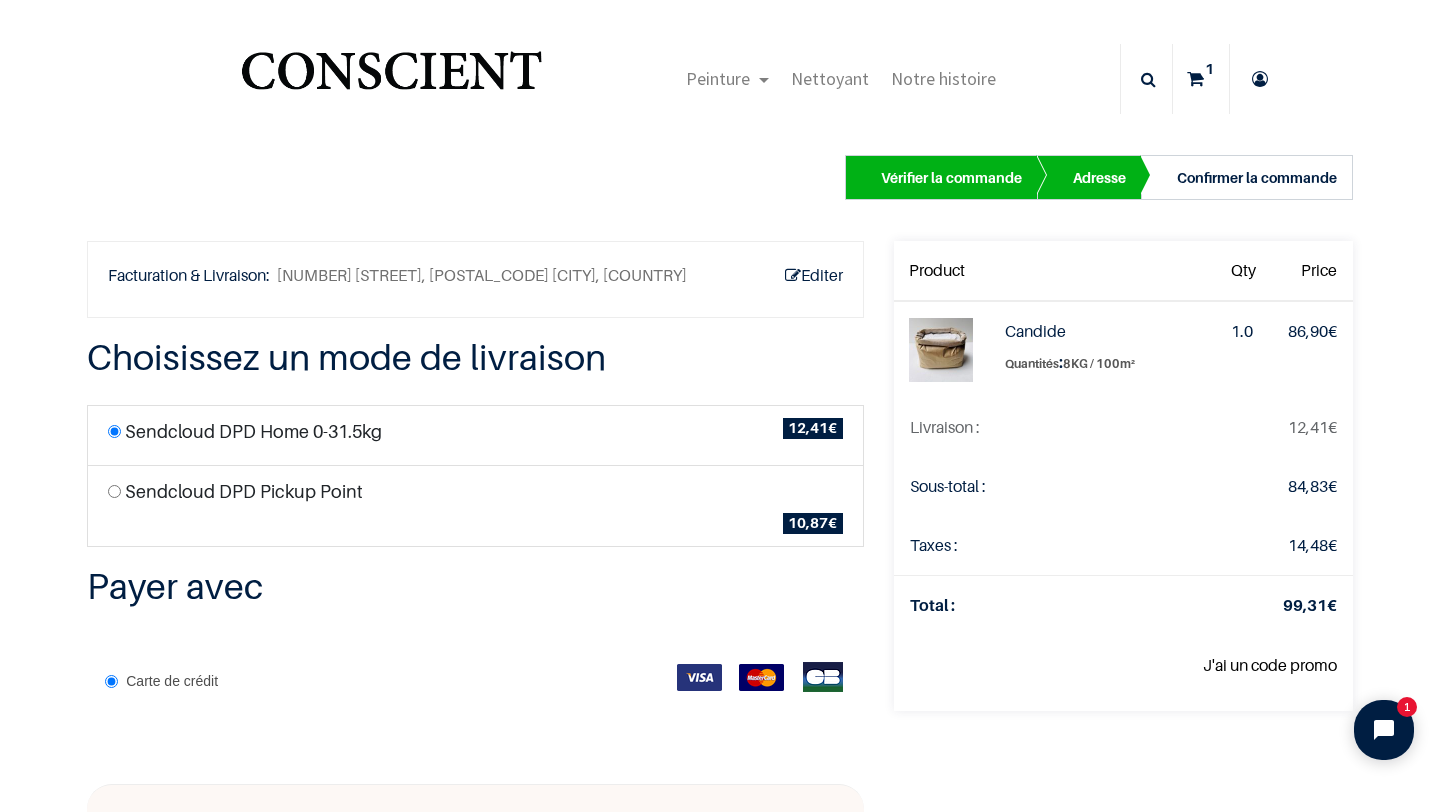 click at bounding box center (391, 79) 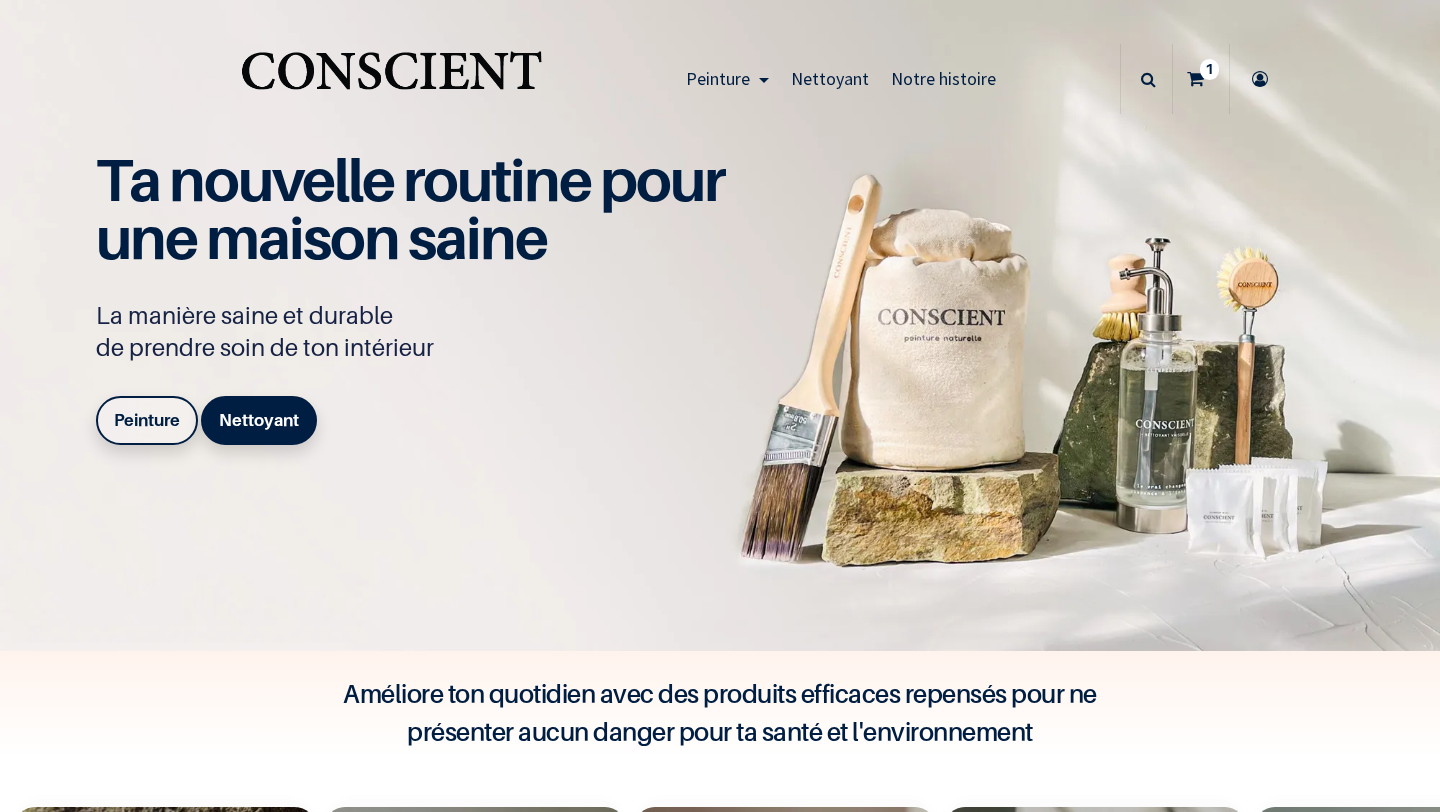 scroll, scrollTop: 0, scrollLeft: 0, axis: both 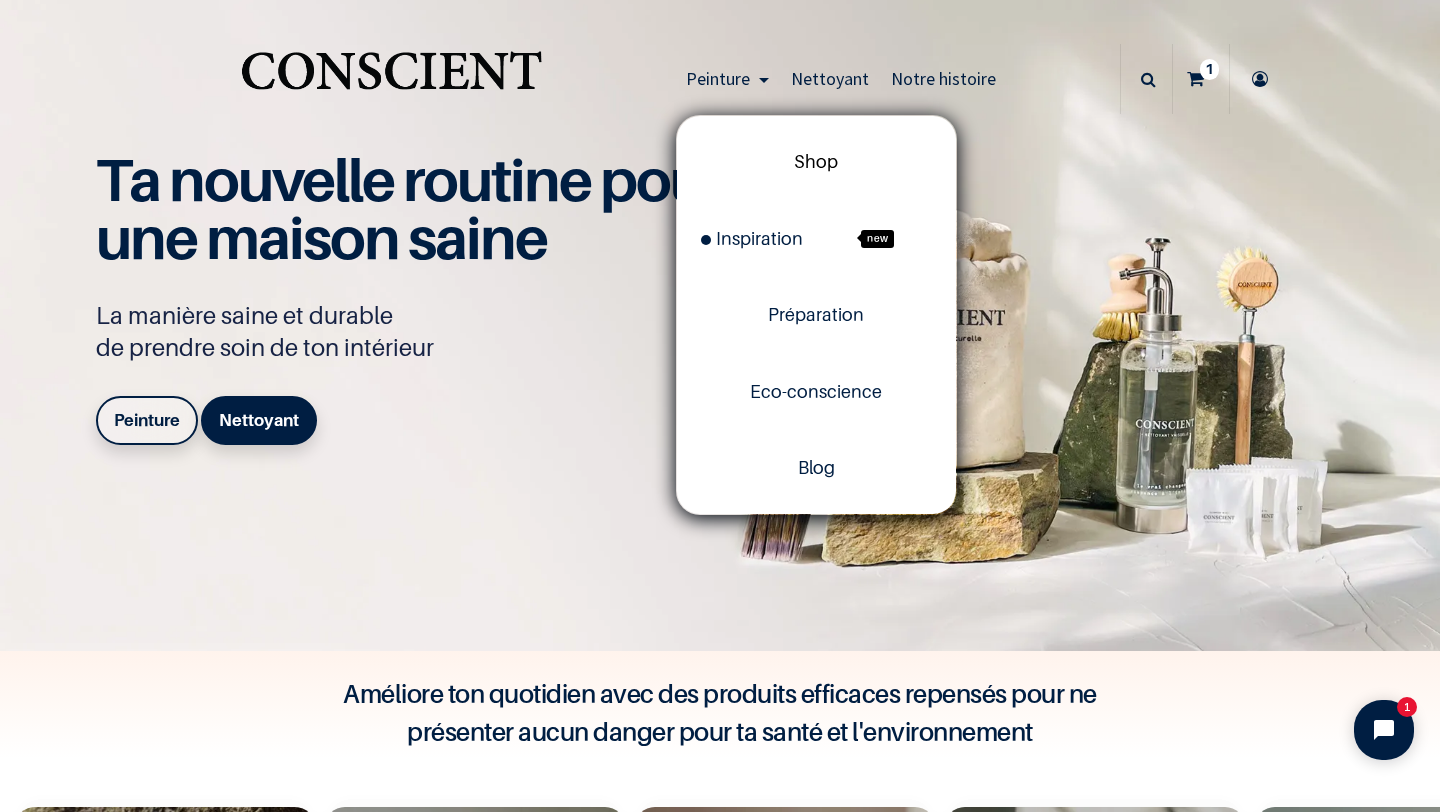 click on "Shop" at bounding box center [816, 162] 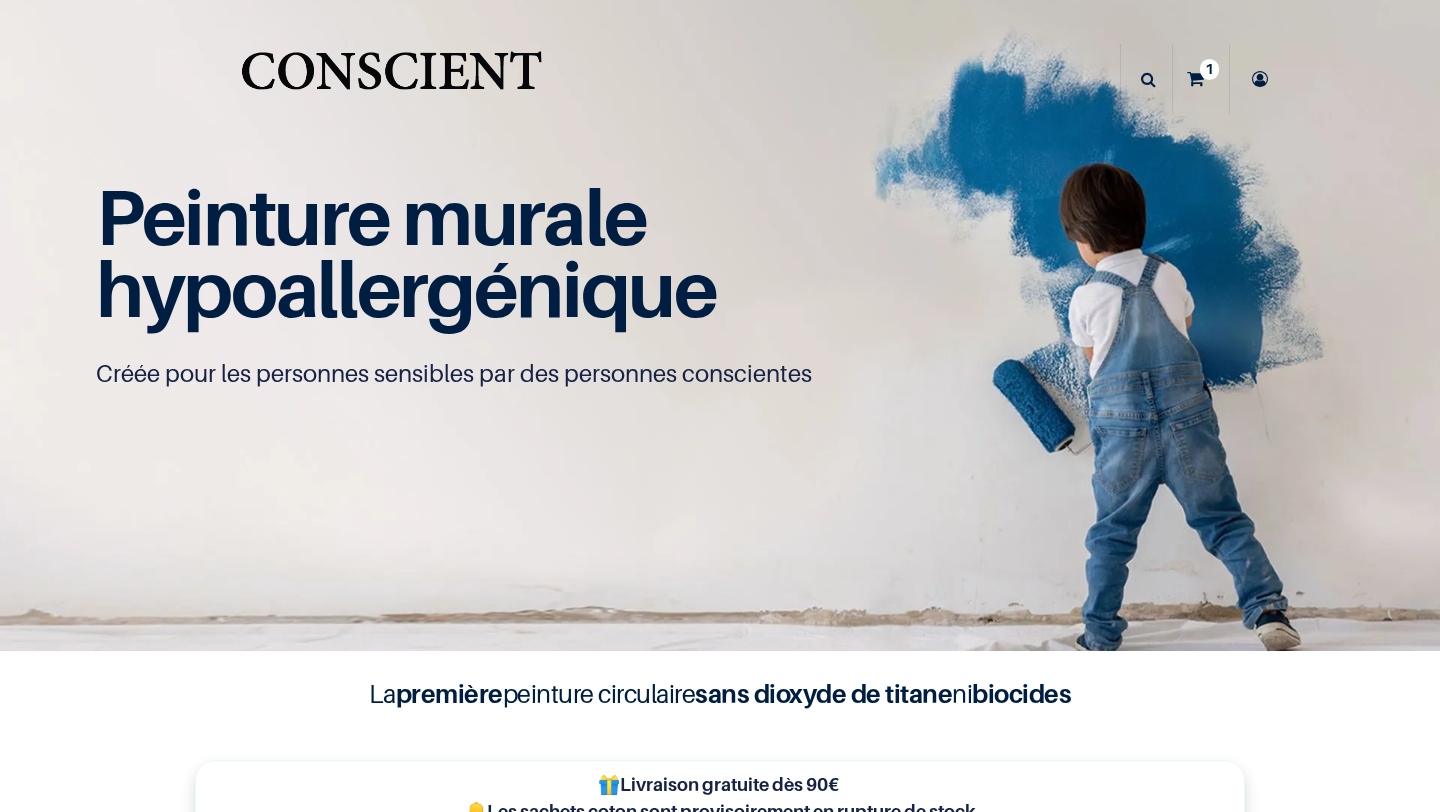 scroll, scrollTop: 0, scrollLeft: 0, axis: both 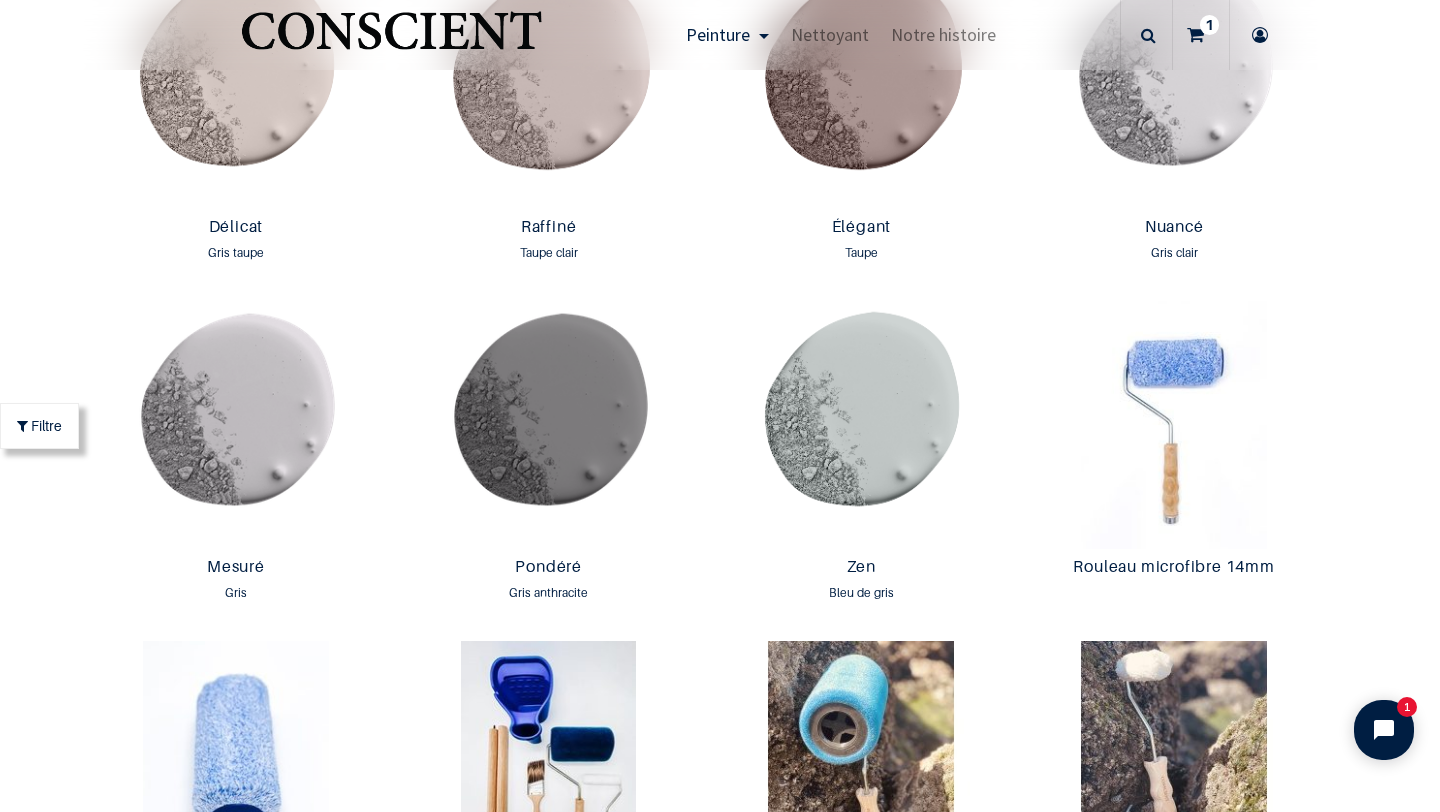 click on "Filtre
All
All
Peinture
Nettoyant
39
Product(s) Found
Supprimer les Filtres  :" at bounding box center [720, -378] 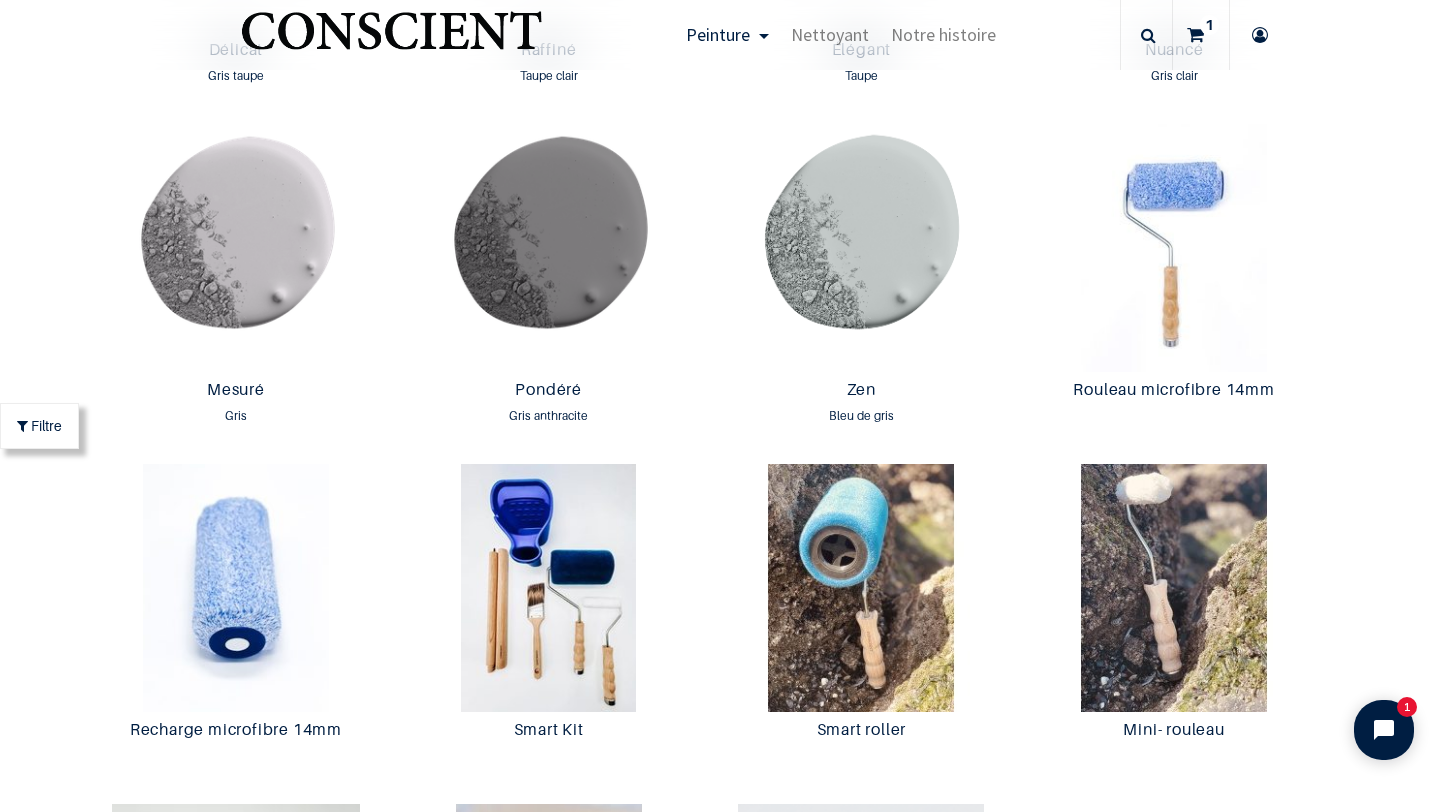 scroll, scrollTop: 3330, scrollLeft: 0, axis: vertical 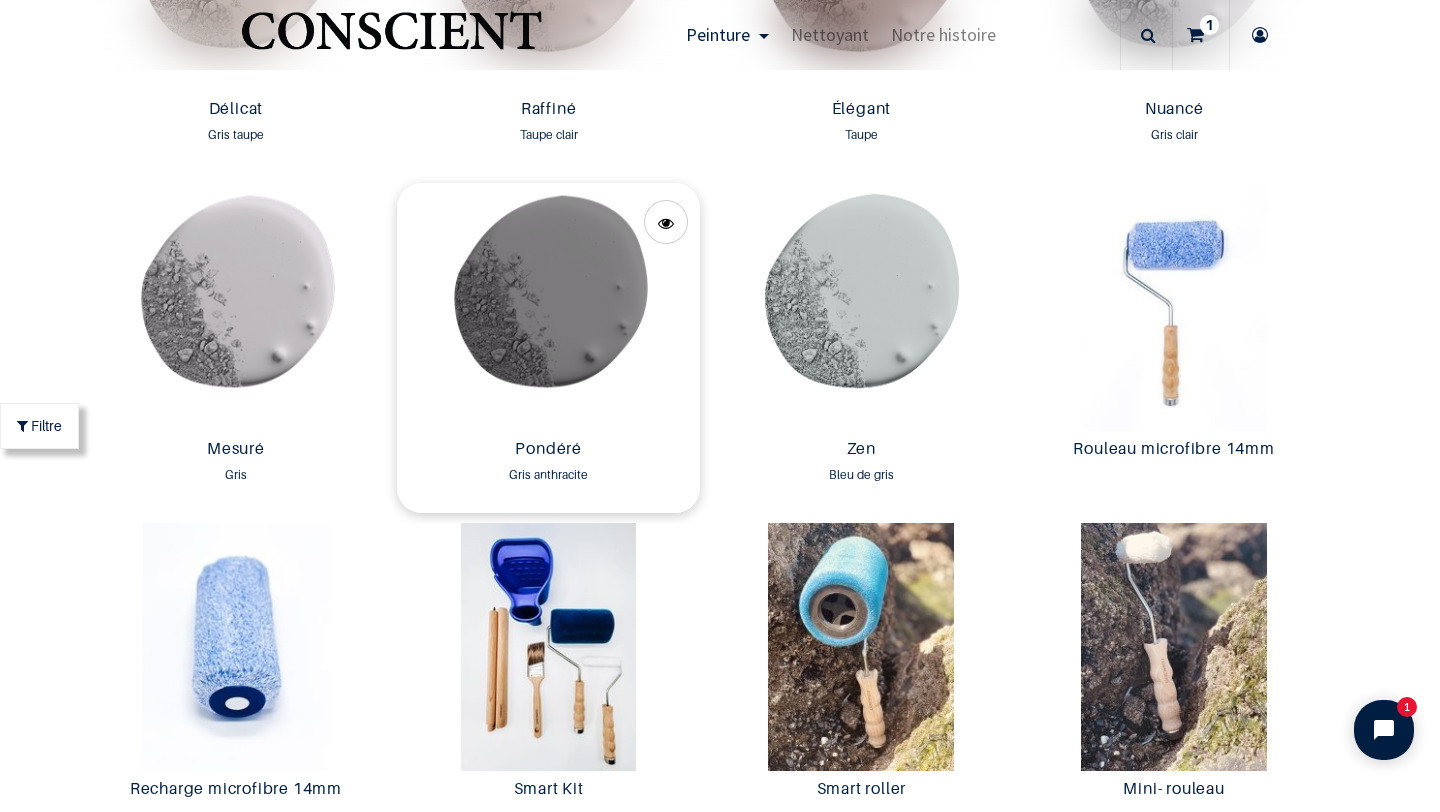 click at bounding box center [548, 307] 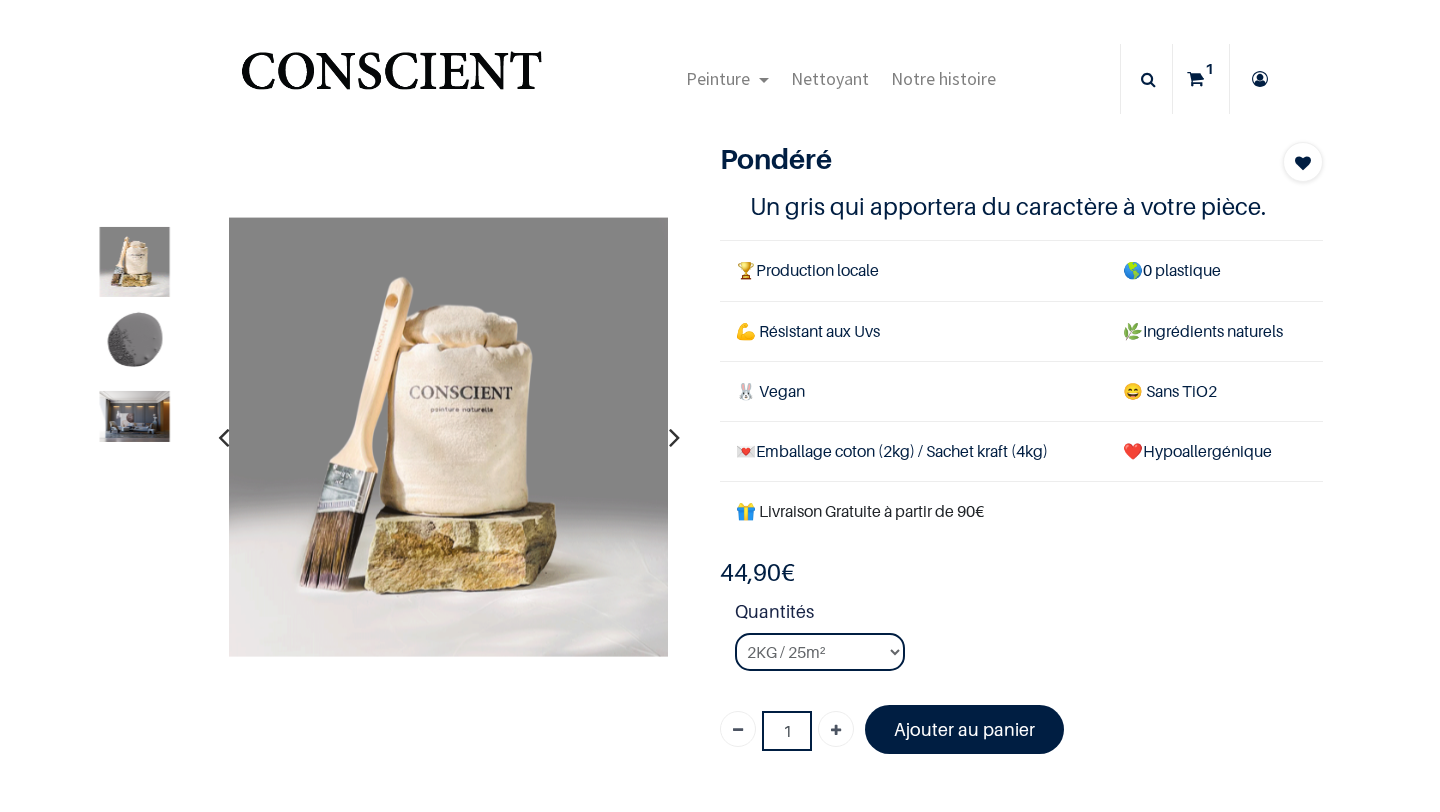 scroll, scrollTop: 0, scrollLeft: 0, axis: both 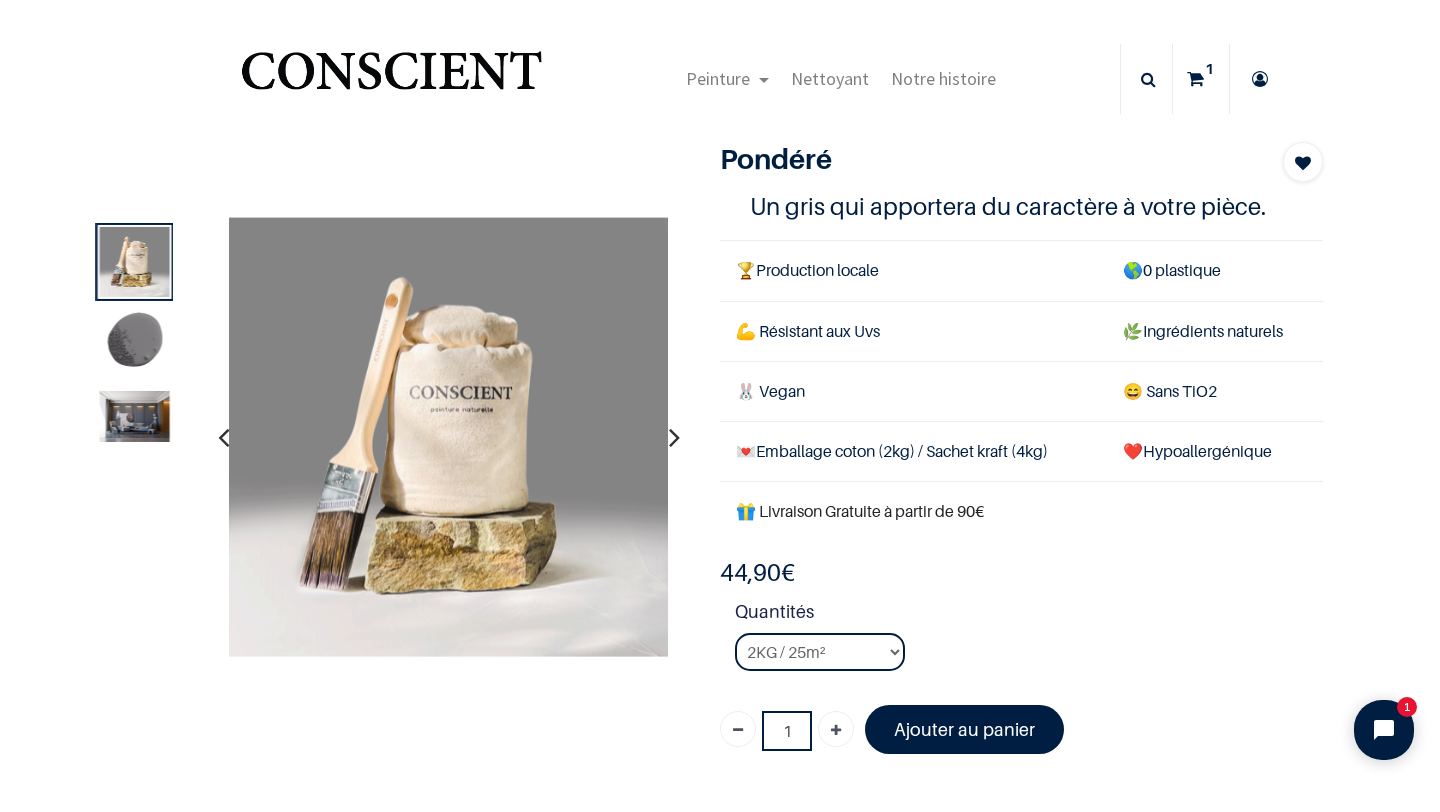 click at bounding box center (135, 344) 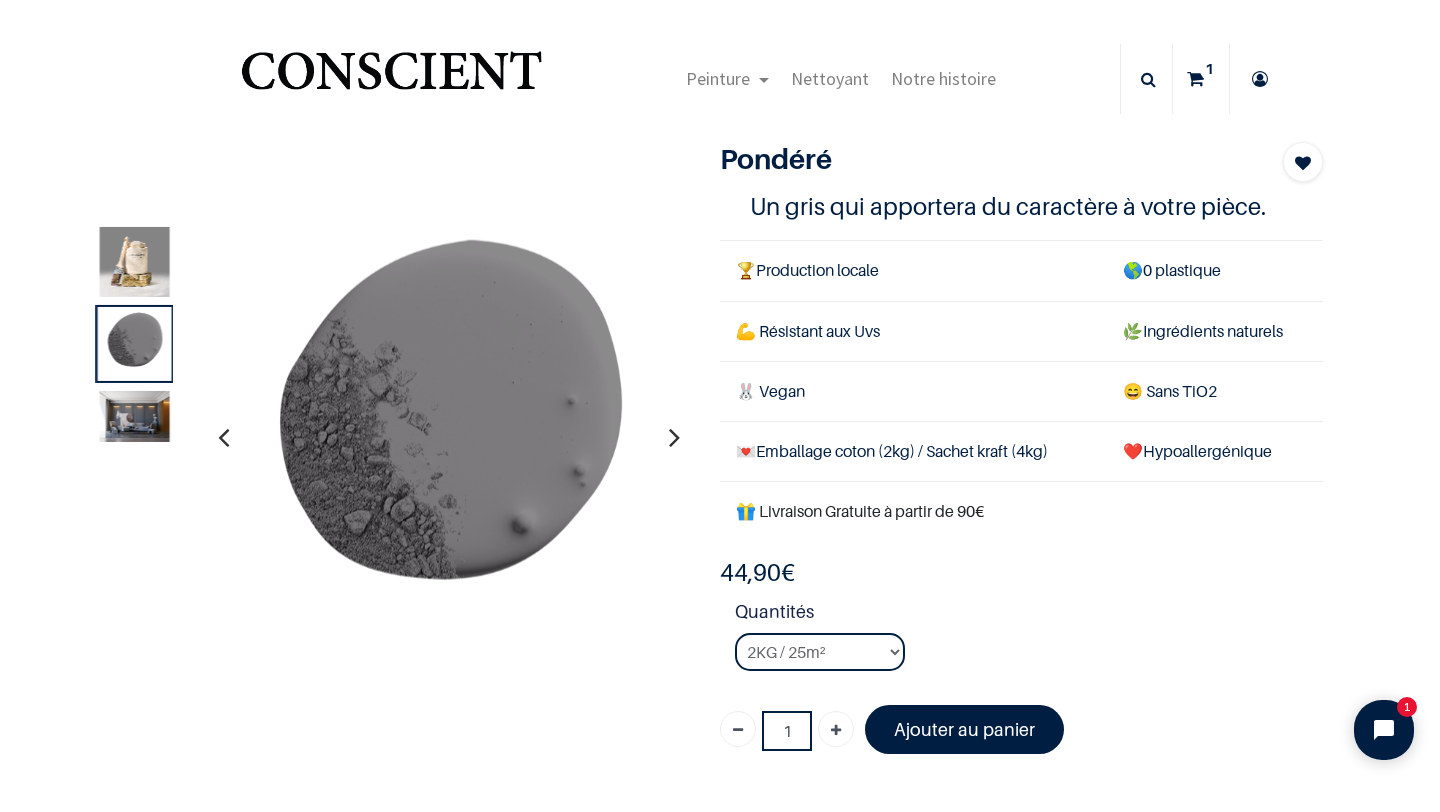 click at bounding box center (135, 416) 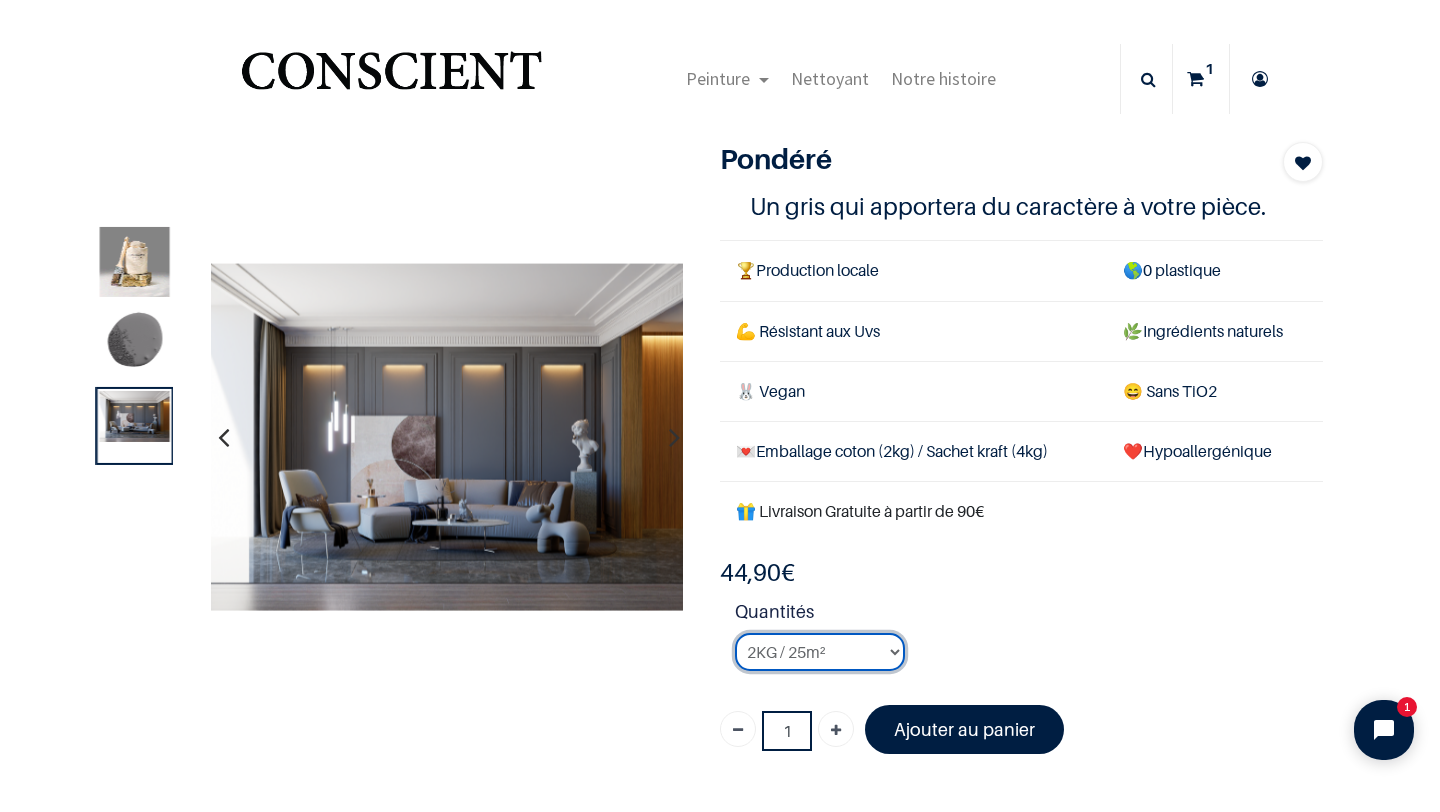 click on "2KG / 25m²
4KG / 50m²
8KG / 100m²
Testeur" at bounding box center (820, 652) 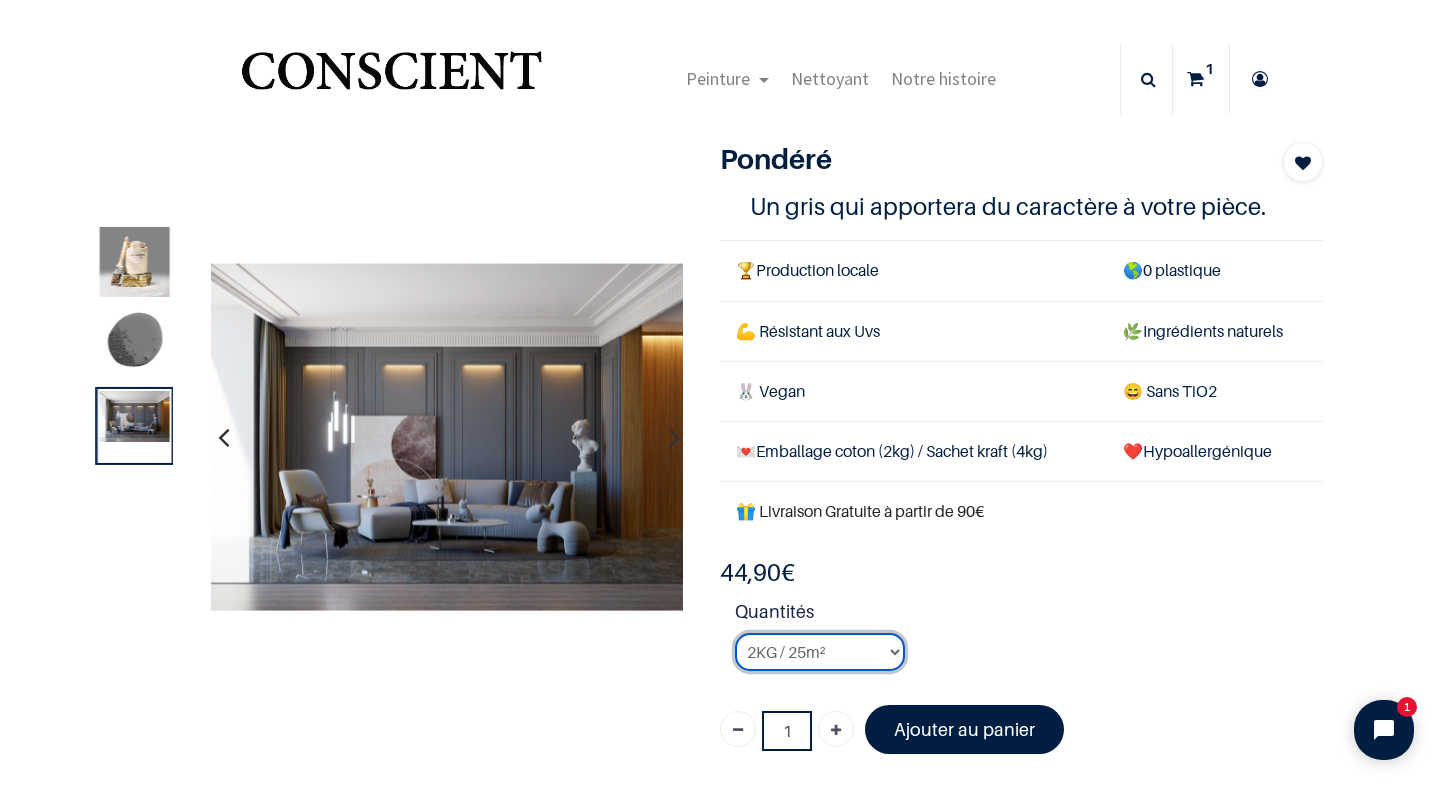 select on "68" 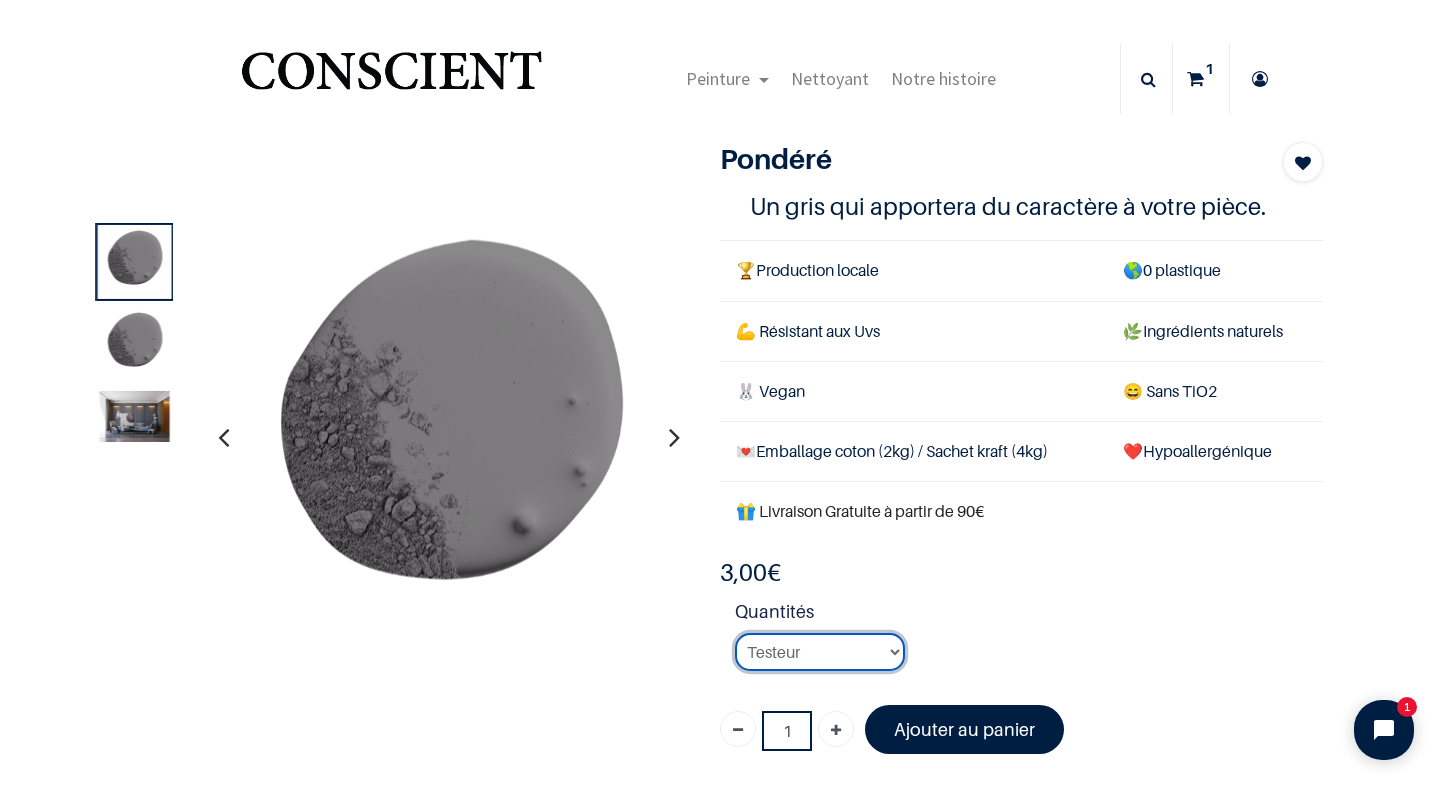 click on "2KG / 25m²
4KG / 50m²
8KG / 100m²
Testeur" at bounding box center [820, 652] 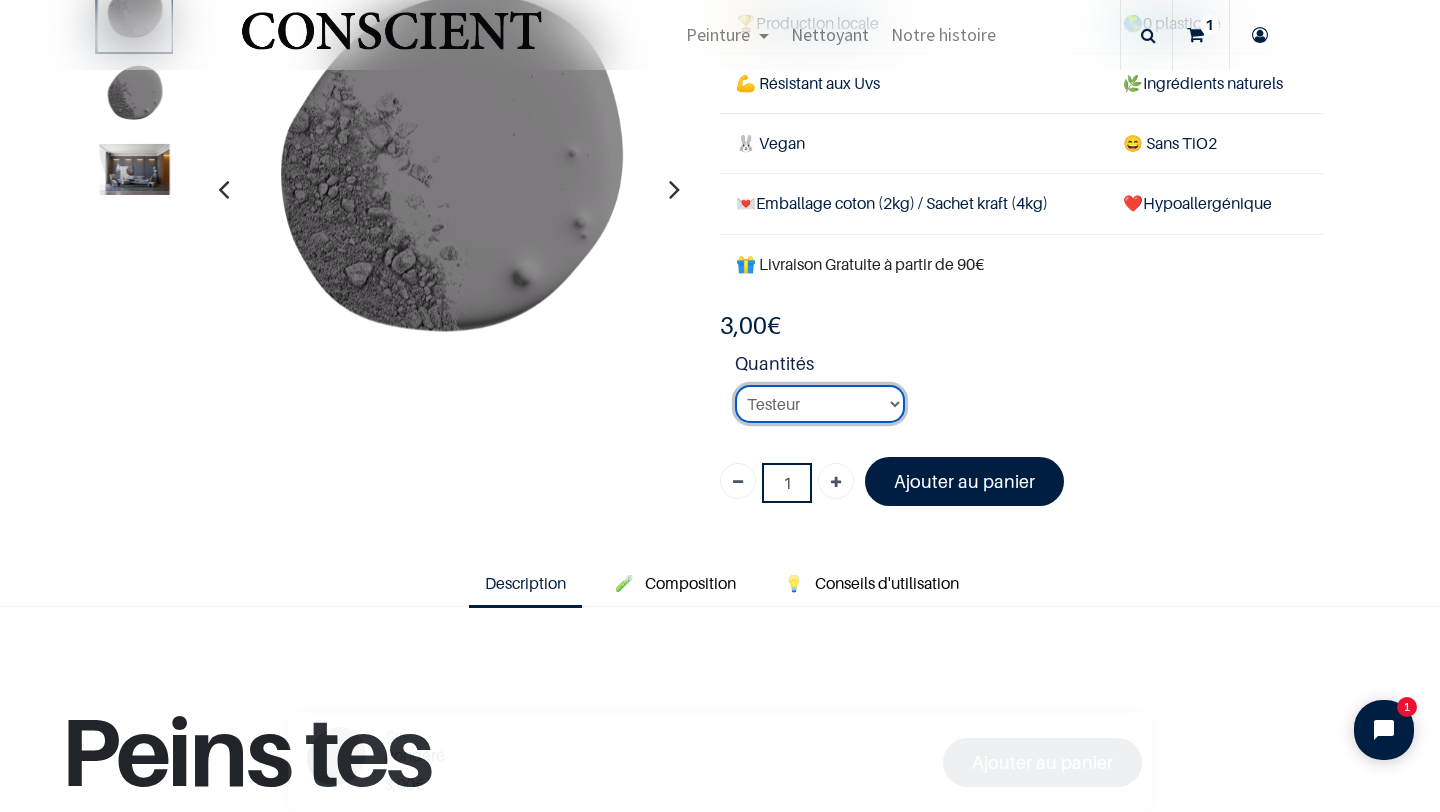 scroll, scrollTop: 417, scrollLeft: 0, axis: vertical 